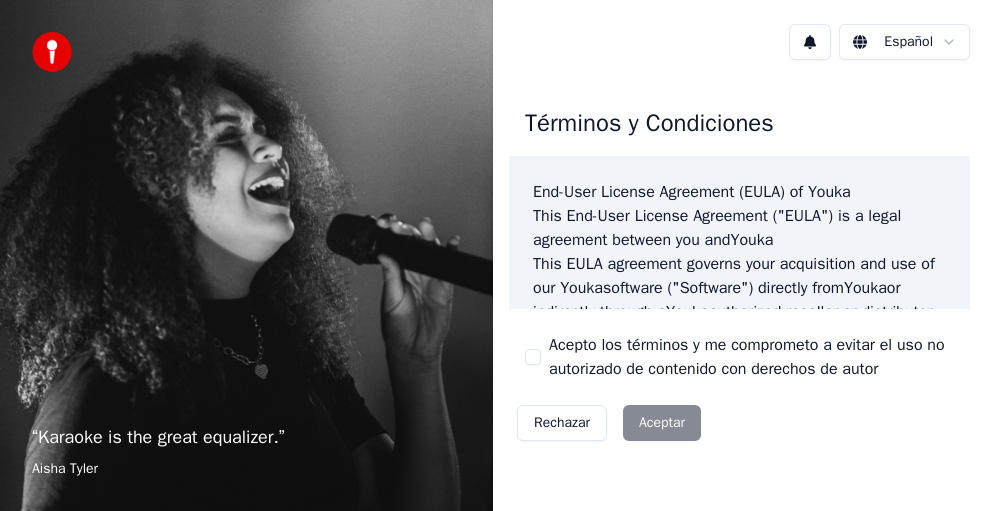 scroll, scrollTop: 0, scrollLeft: 0, axis: both 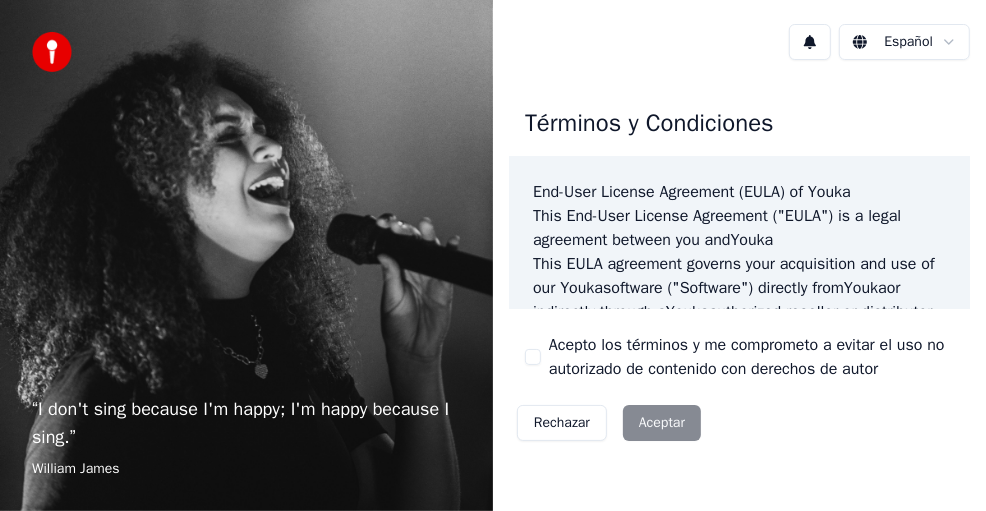 click on "Acepto los términos y me comprometo a evitar el uso no autorizado de contenido con derechos de autor" at bounding box center (533, 357) 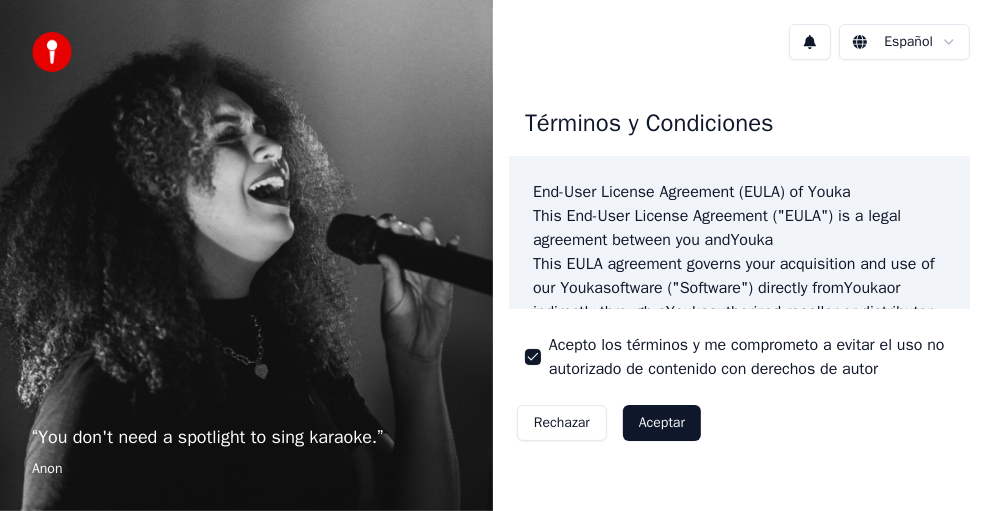click on "Aceptar" at bounding box center [662, 423] 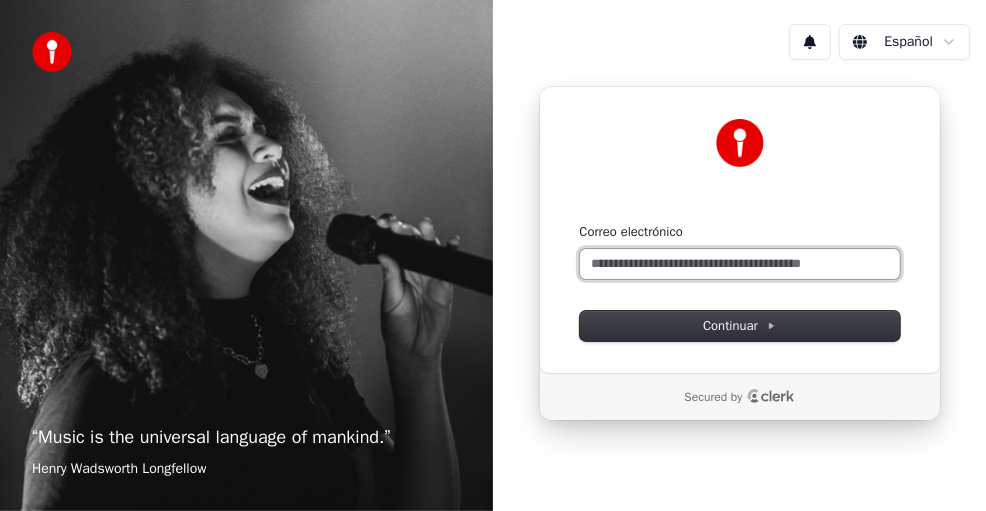 click on "Correo electrónico" at bounding box center [740, 264] 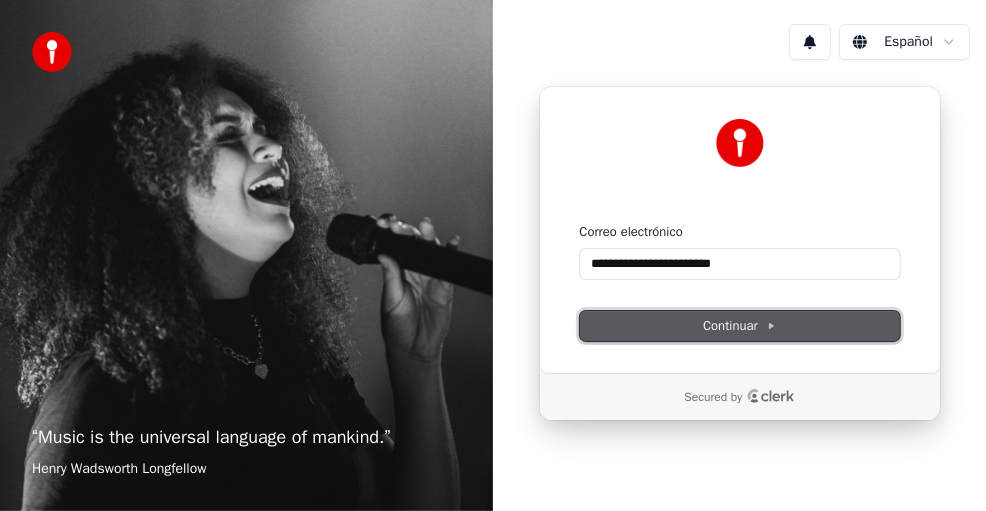 click on "Continuar" at bounding box center (739, 326) 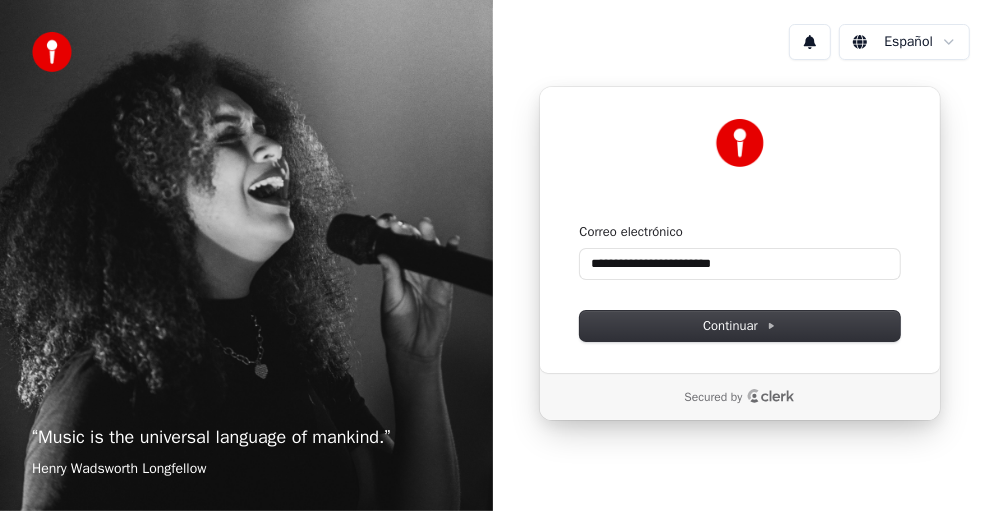type on "**********" 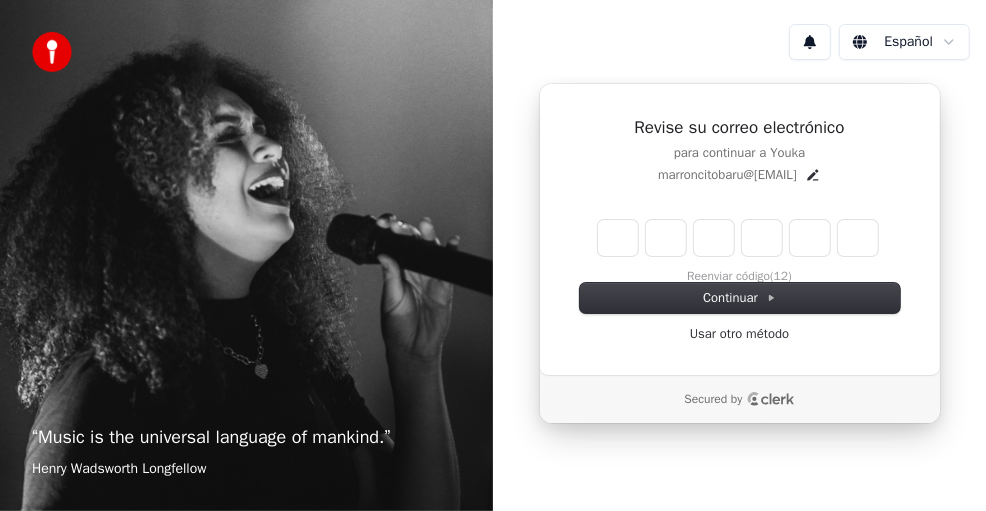 type on "*" 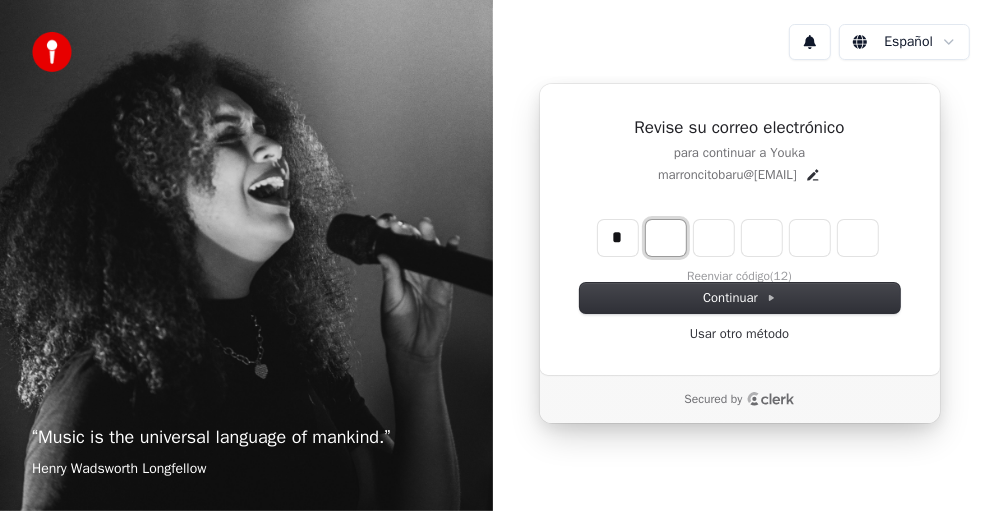 type on "*" 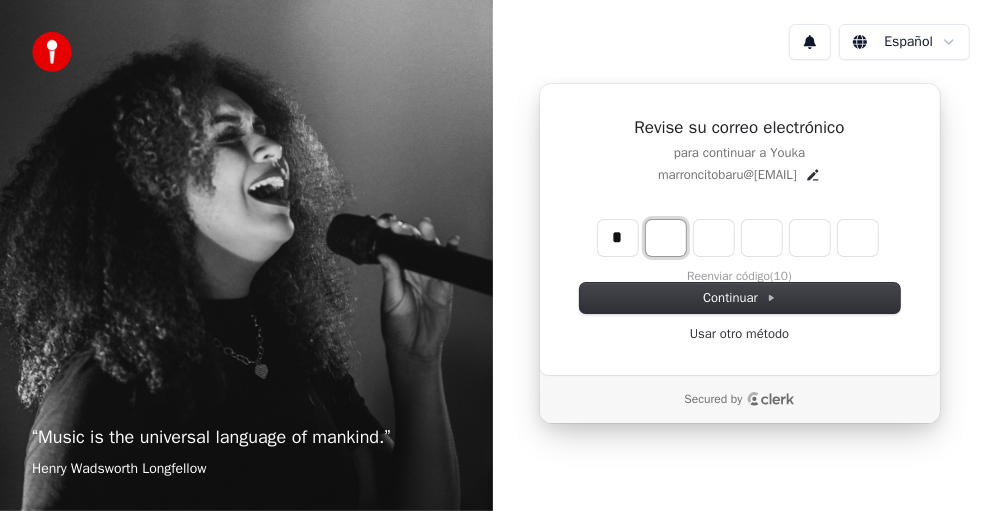 type on "*" 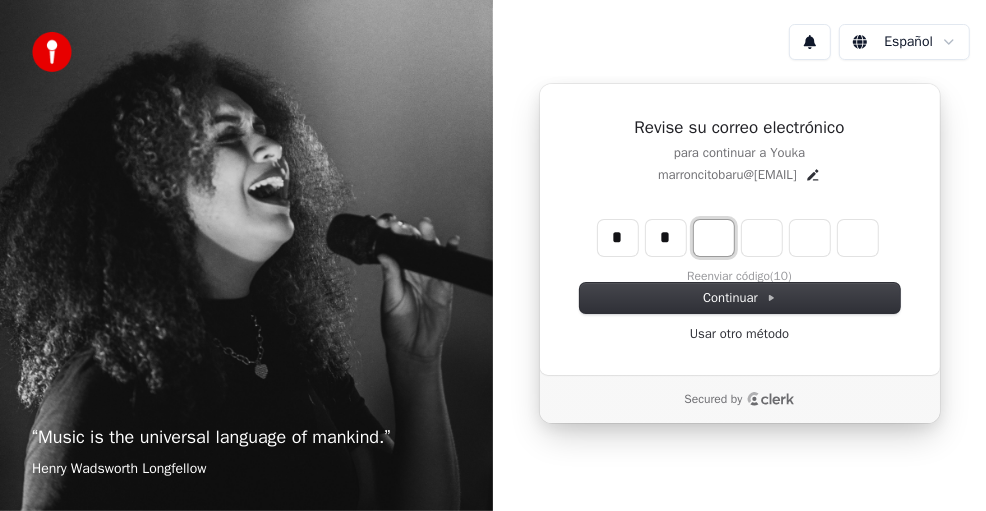 type on "**" 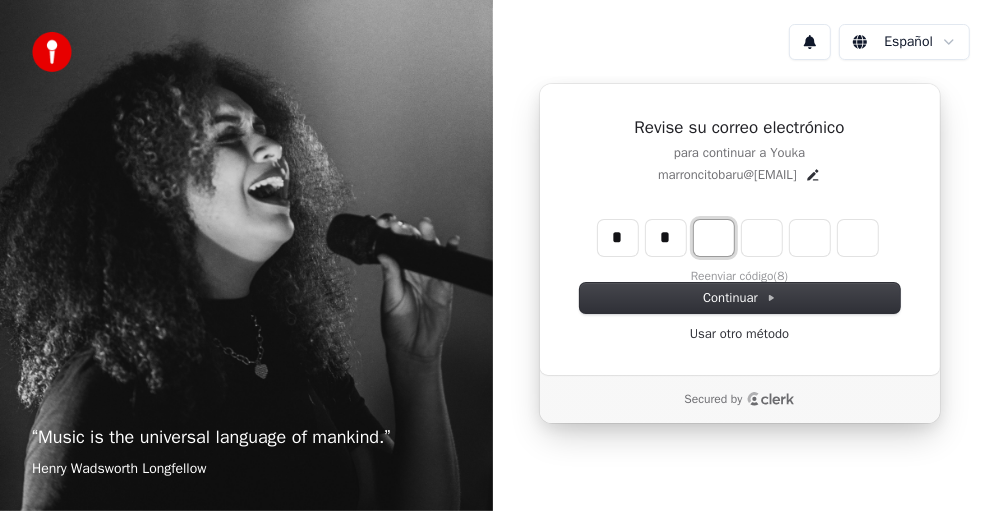 type on "*" 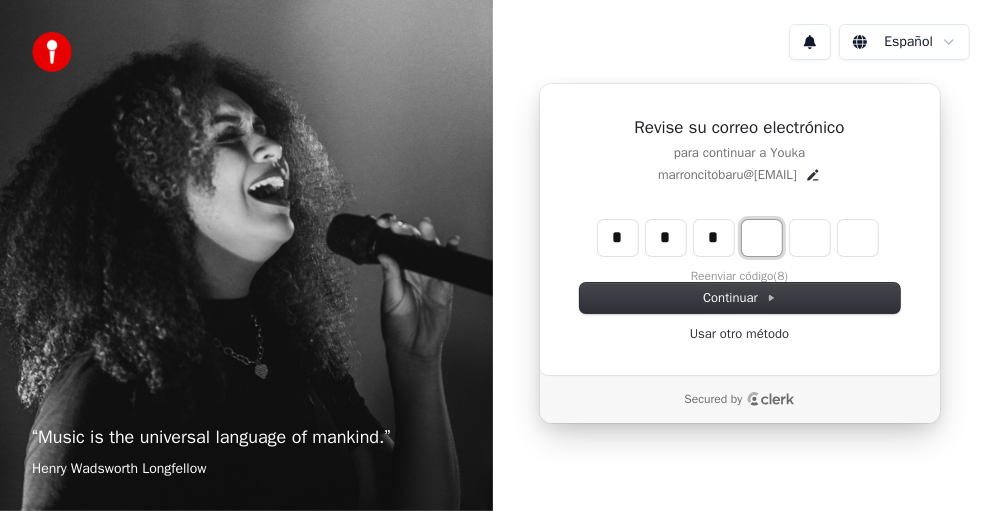 type on "***" 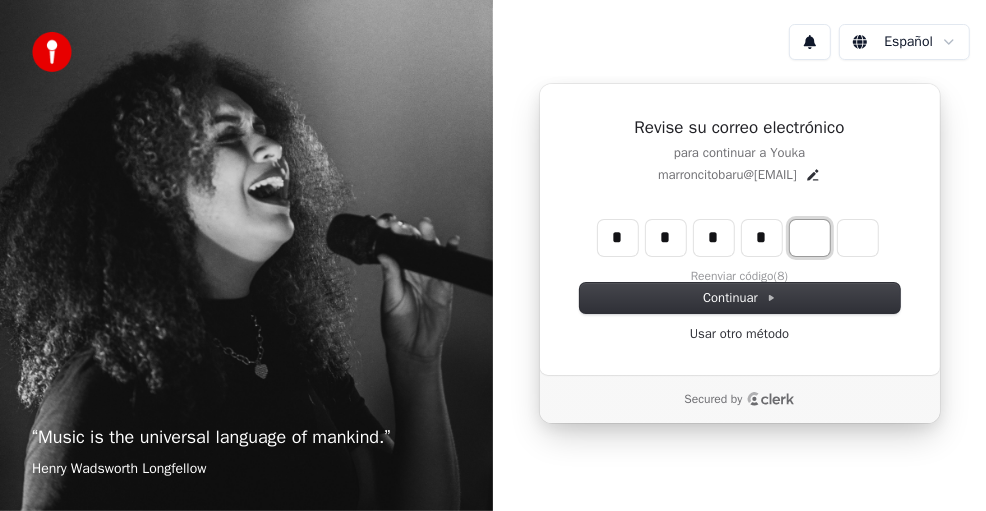 type on "****" 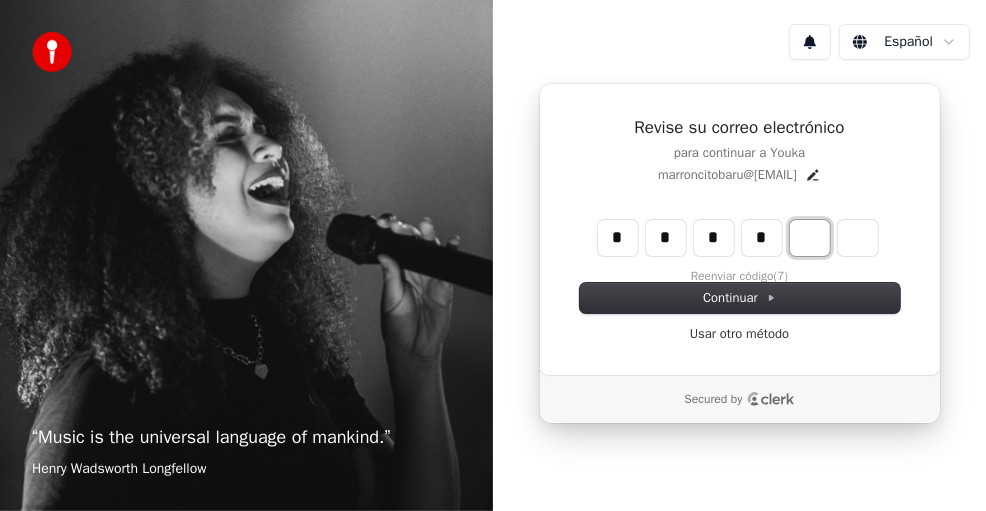 type on "*" 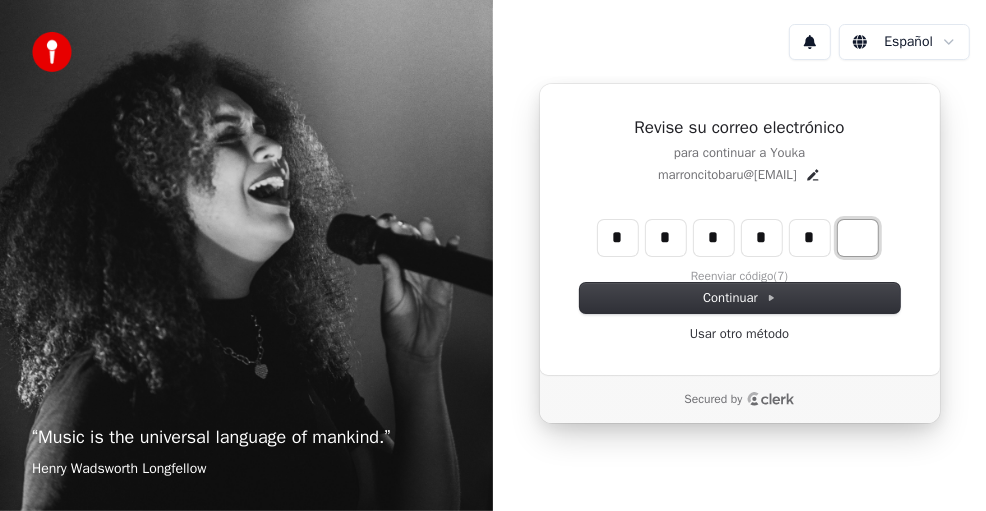 type on "*****" 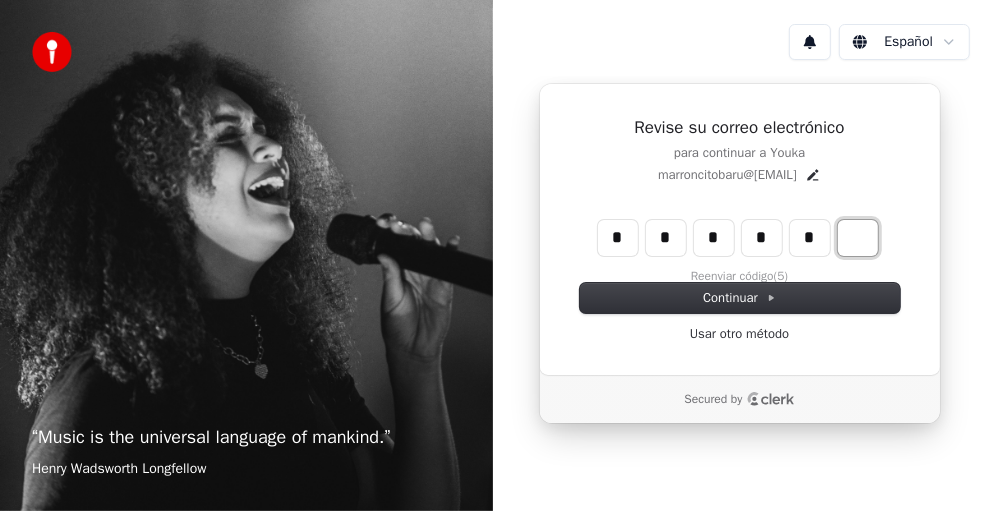 type on "*" 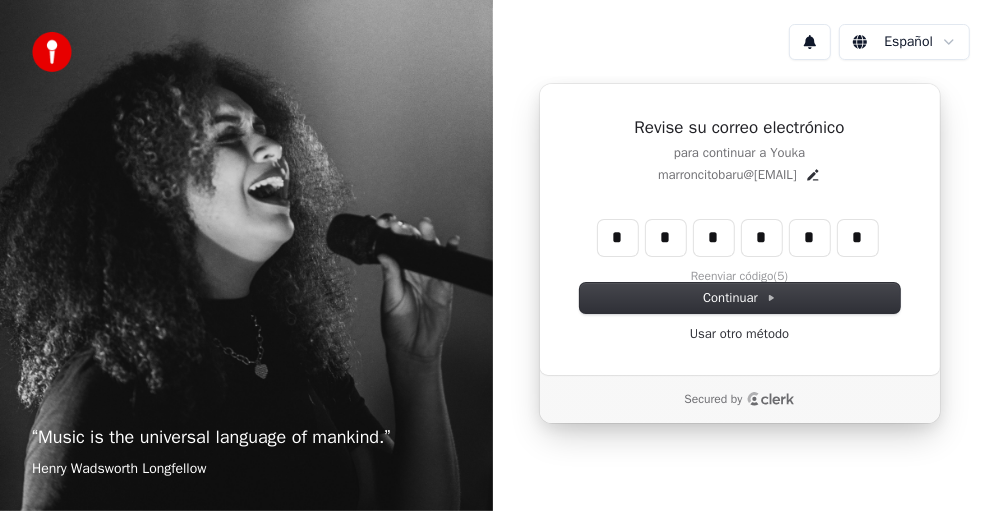 type on "******" 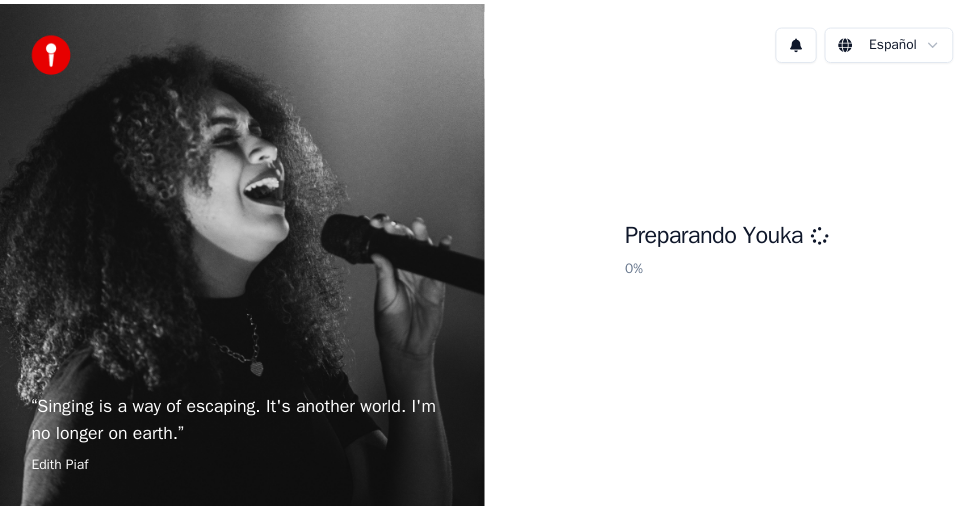 scroll, scrollTop: 0, scrollLeft: 0, axis: both 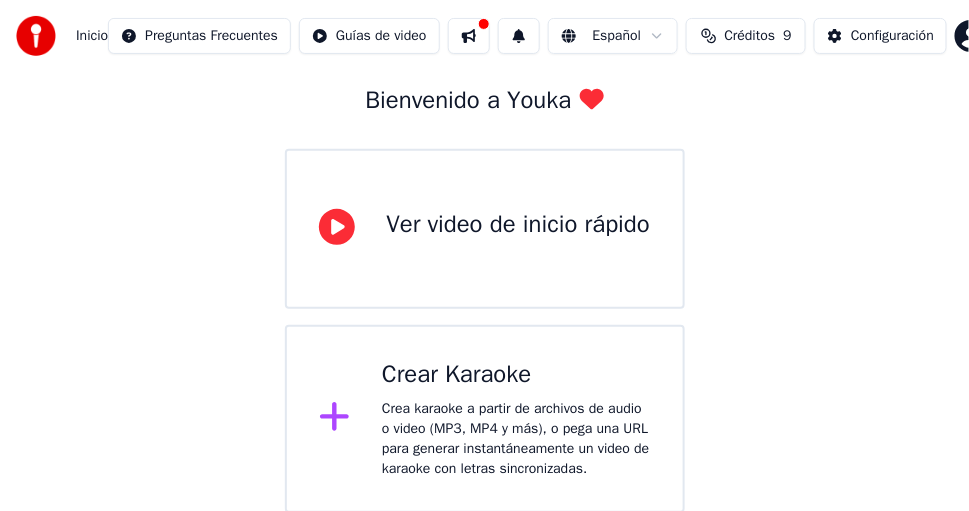 click on "Crear Karaoke" at bounding box center (516, 375) 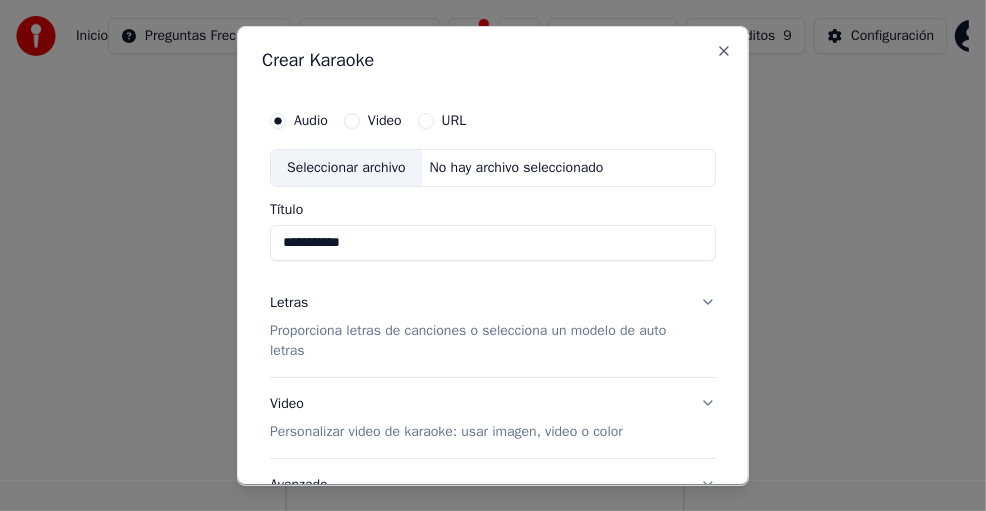 click on "Seleccionar archivo" at bounding box center [346, 168] 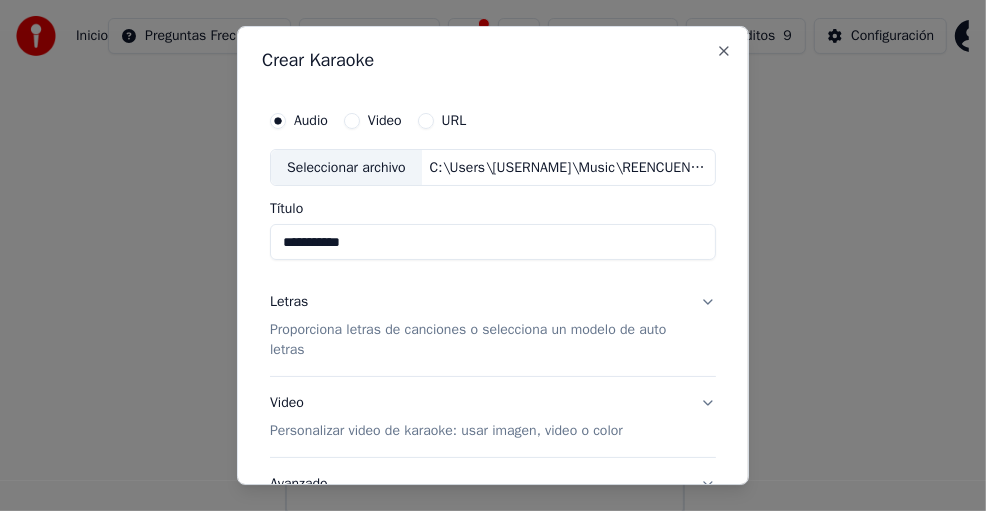 type on "**********" 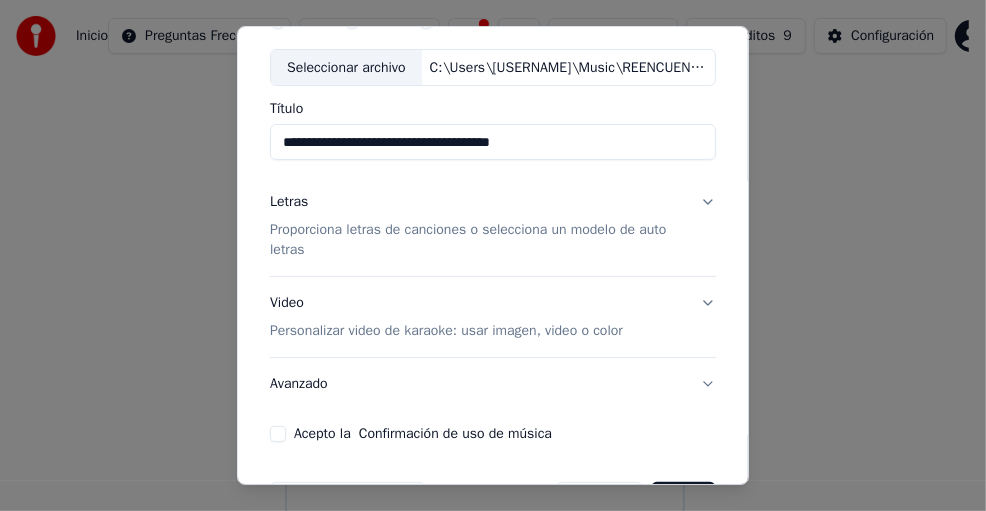 scroll, scrollTop: 0, scrollLeft: 0, axis: both 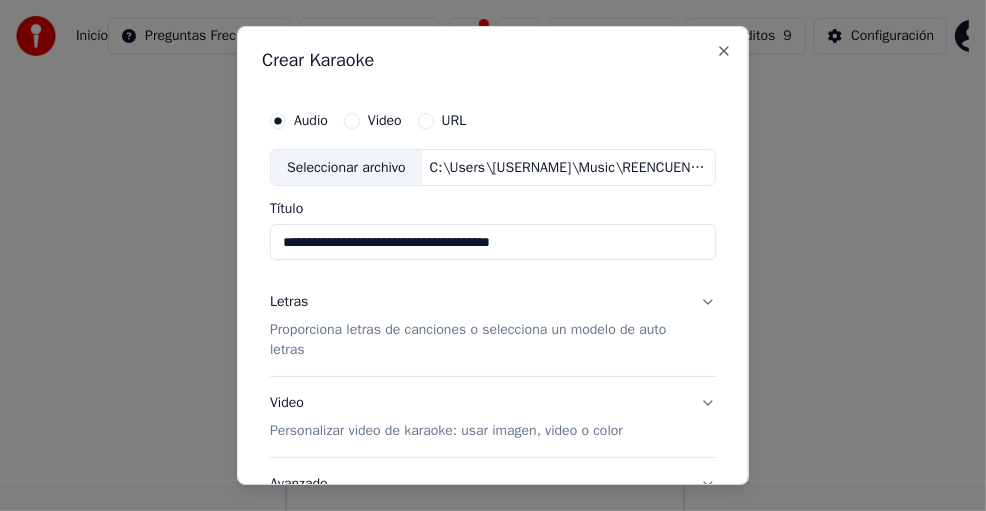 click on "Letras Proporciona letras de canciones o selecciona un modelo de auto letras" at bounding box center (493, 327) 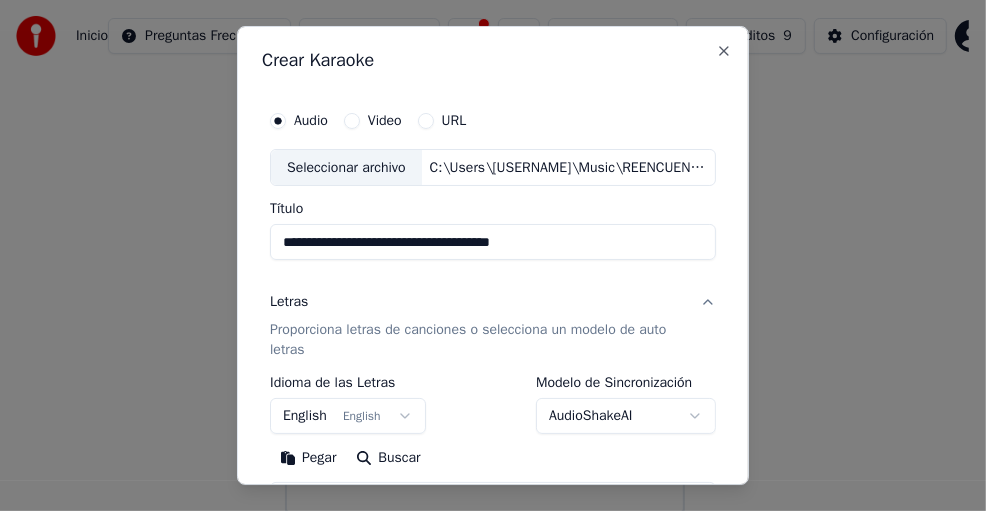 scroll, scrollTop: 100, scrollLeft: 0, axis: vertical 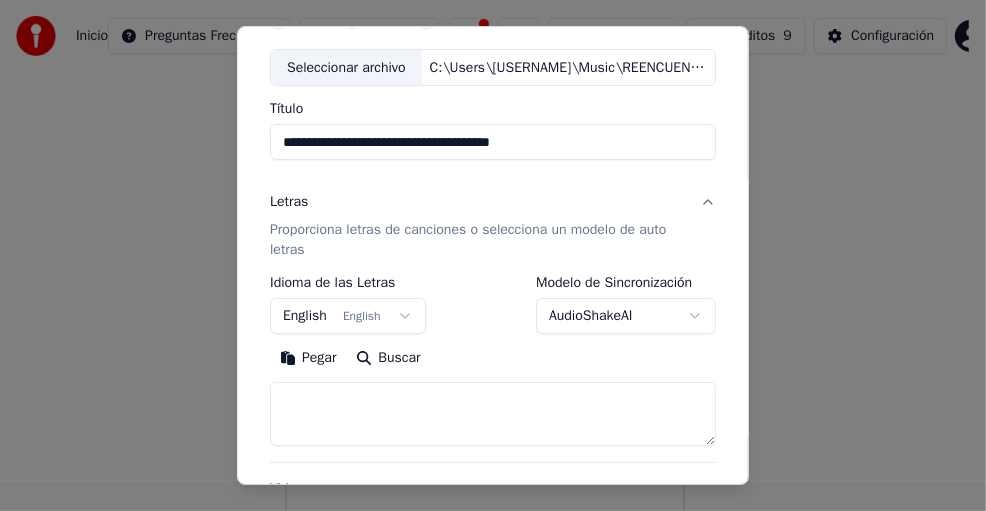 click on "English English" at bounding box center (348, 316) 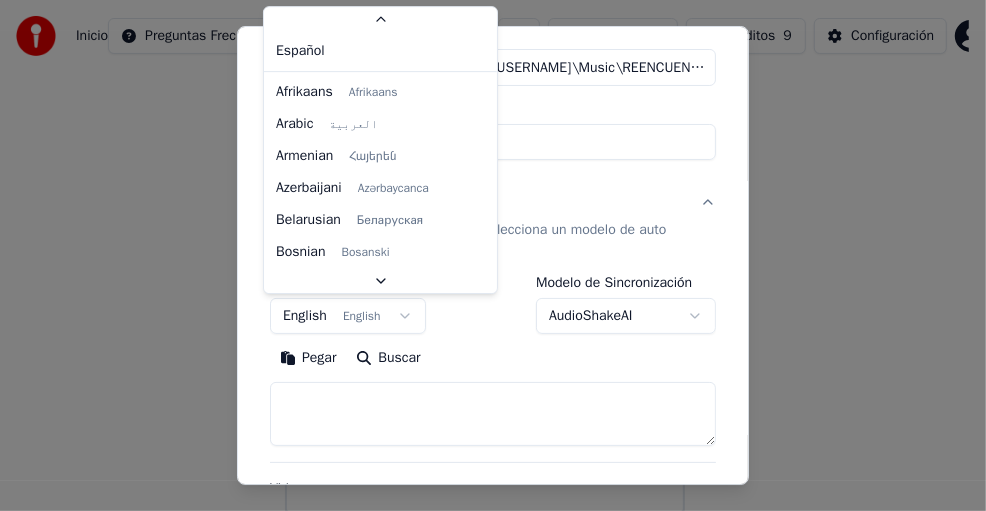scroll, scrollTop: 94, scrollLeft: 0, axis: vertical 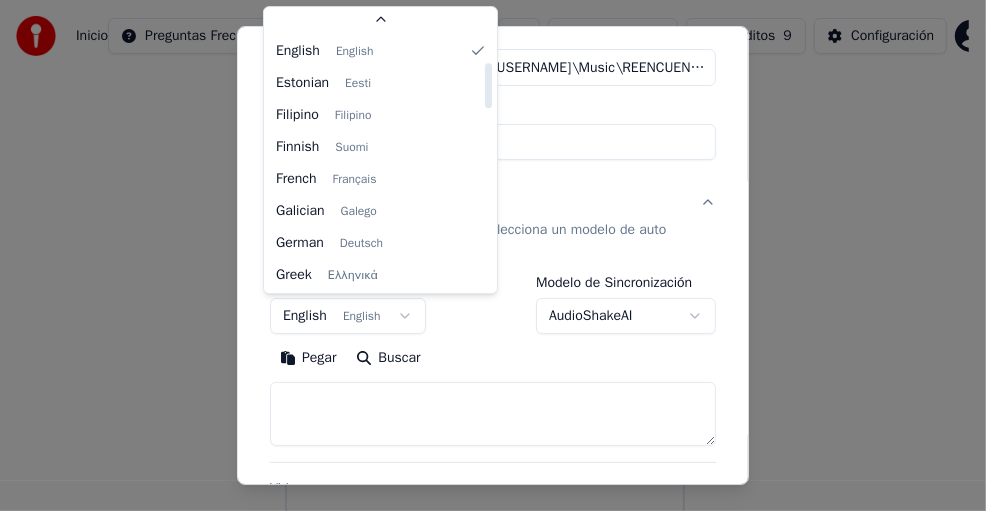 click at bounding box center (493, 255) 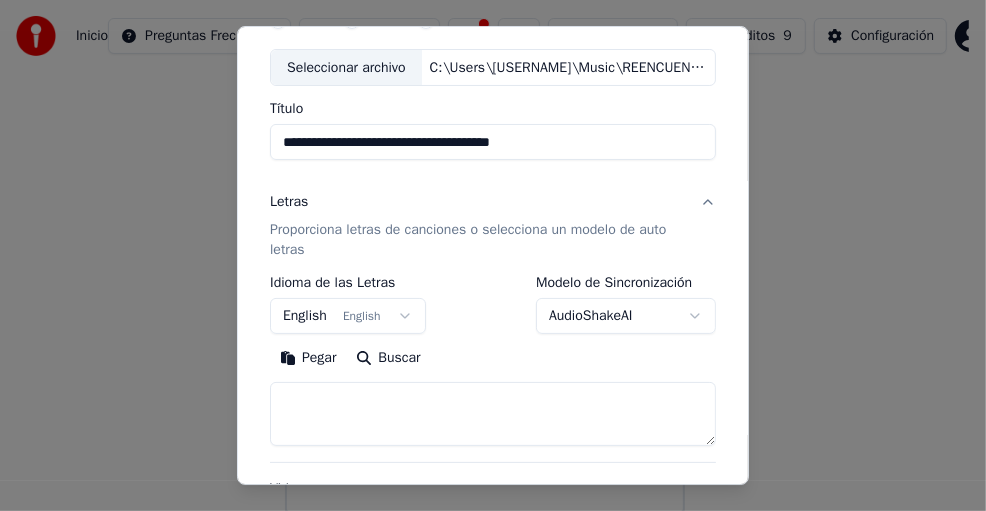 click on "AudioShakeAI" at bounding box center (626, 316) 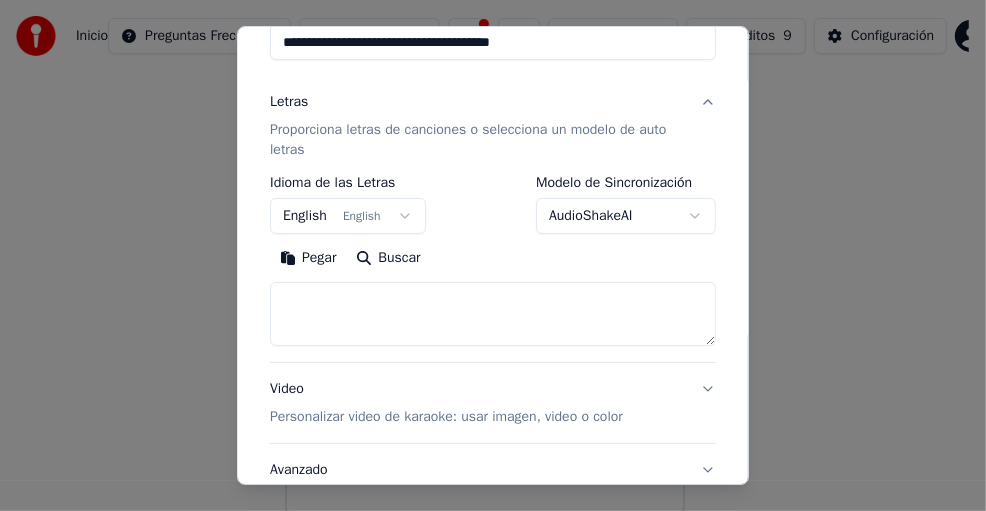 click on "Pegar" at bounding box center (308, 258) 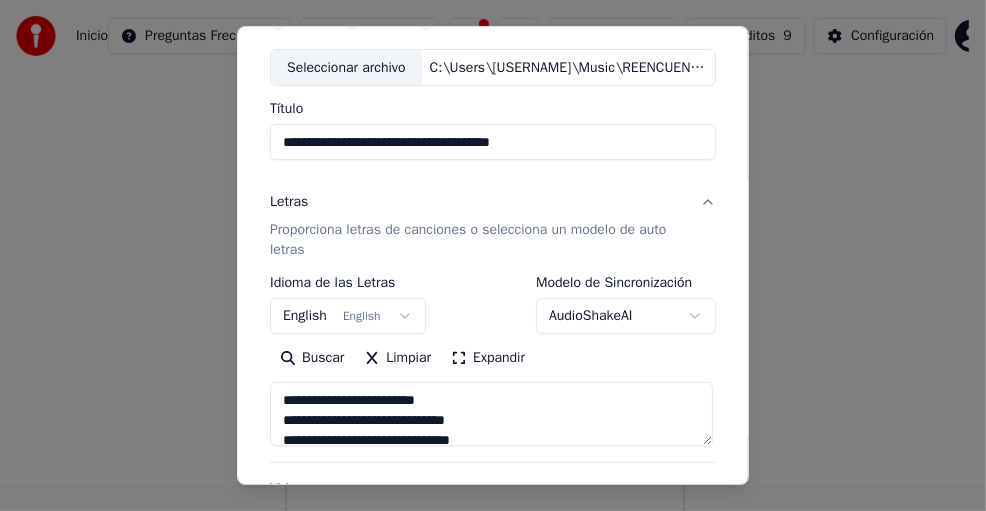 scroll, scrollTop: 0, scrollLeft: 0, axis: both 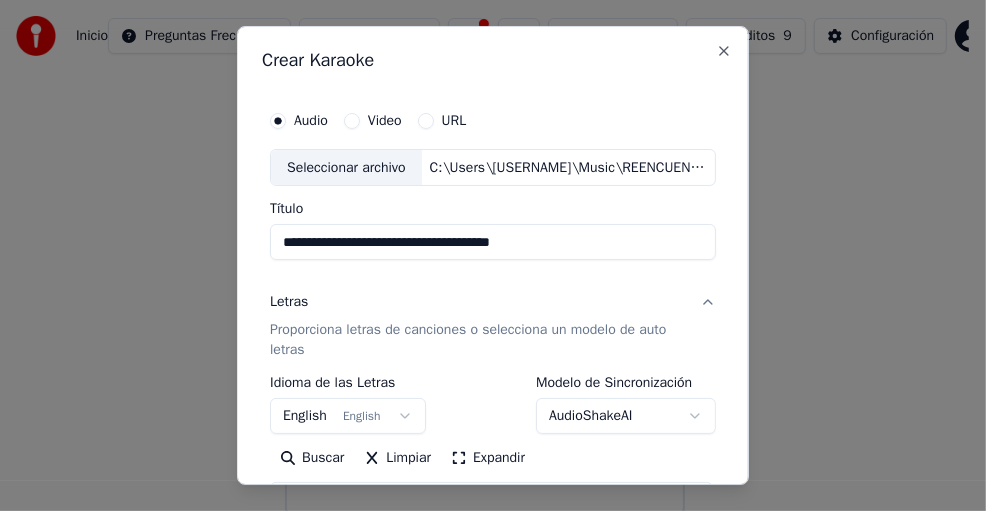 type on "**********" 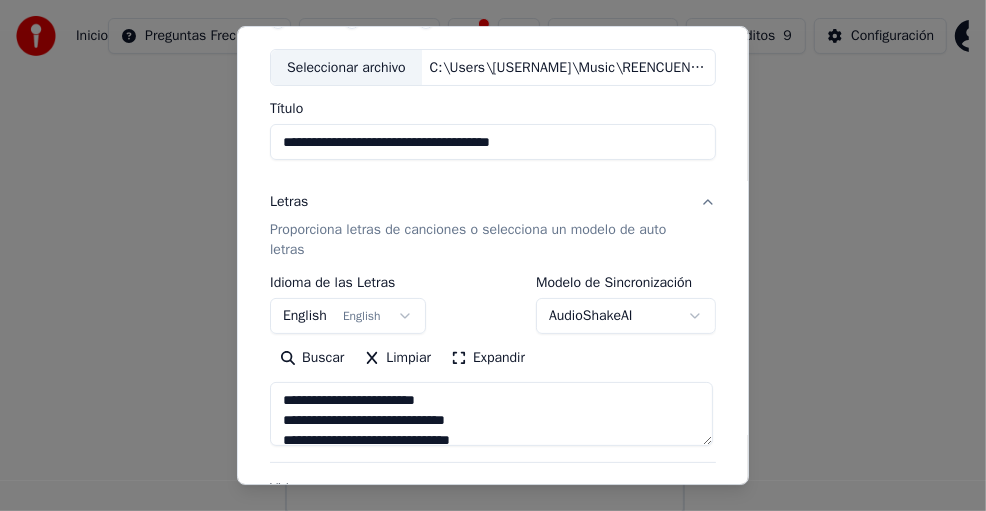 scroll, scrollTop: 200, scrollLeft: 0, axis: vertical 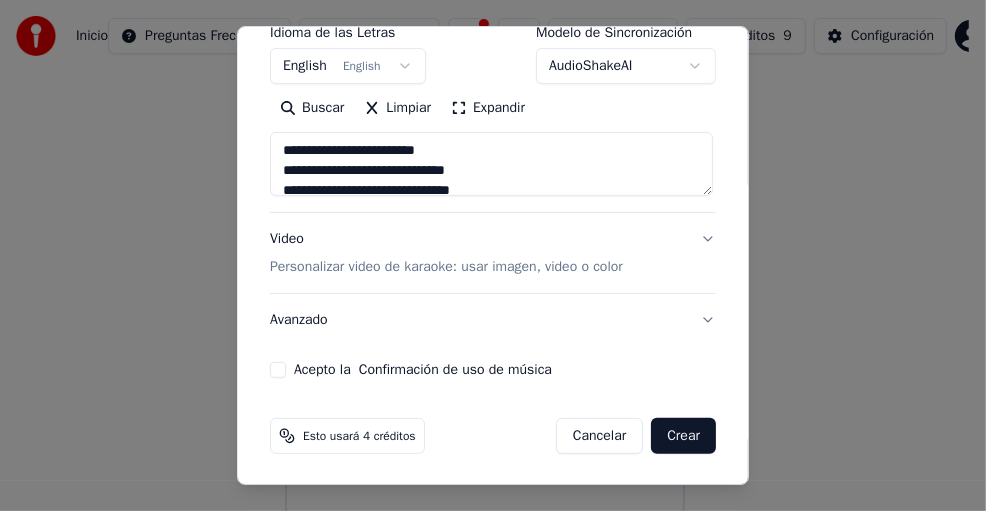 click on "Acepto la   Confirmación de uso de música" at bounding box center [278, 370] 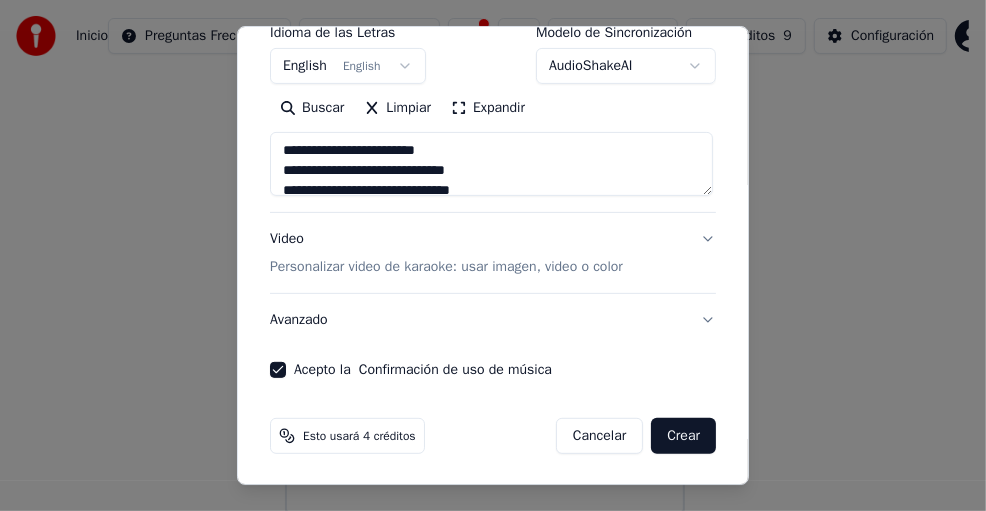 click on "Crear" at bounding box center [683, 436] 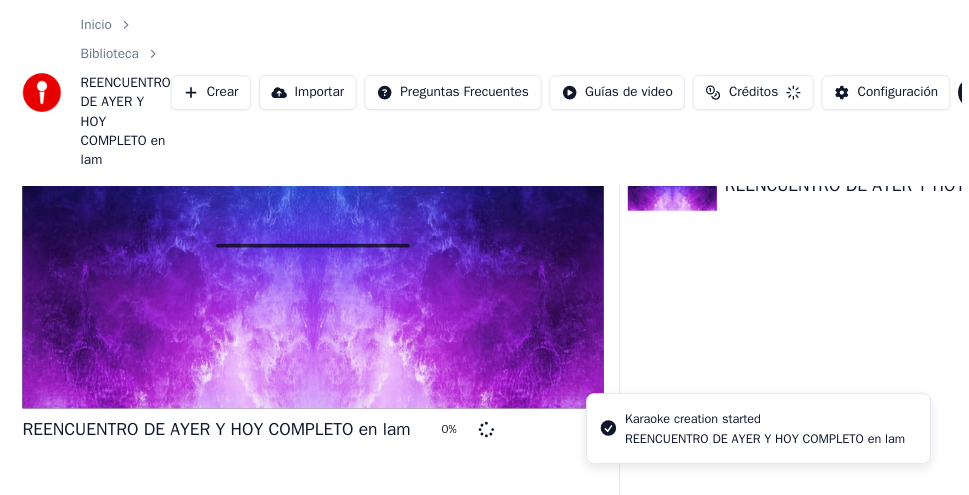 scroll, scrollTop: 163, scrollLeft: 0, axis: vertical 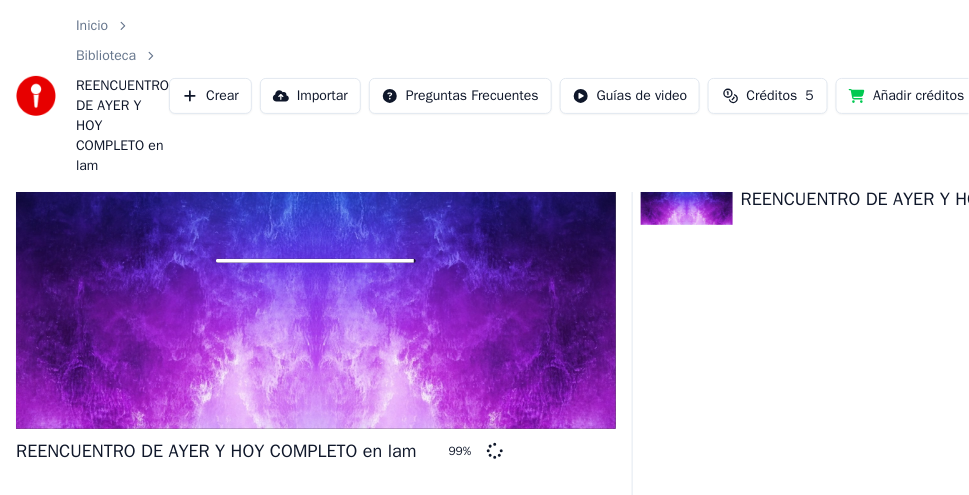 click on "Créditos" at bounding box center (772, 96) 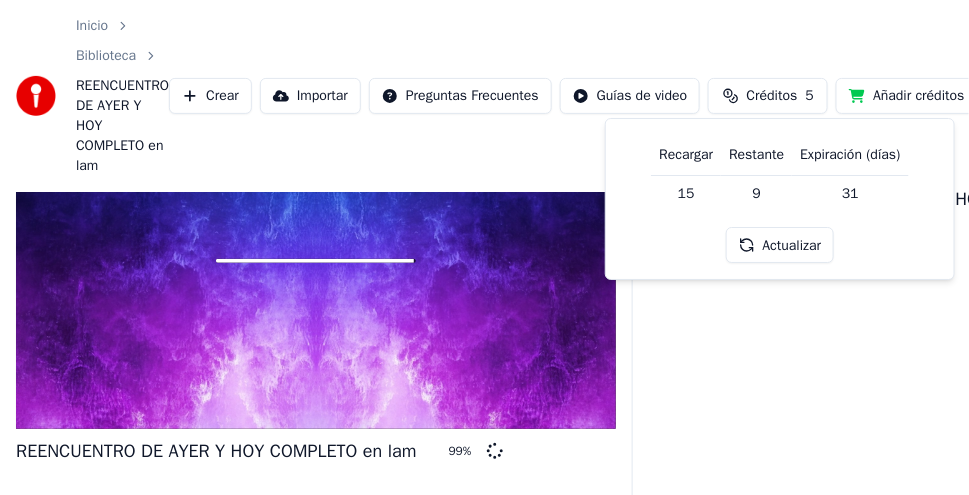 click on "Crear Karaoke REENCUENTRO DE AYER Y HOY COMPLETO en lam 99 %" at bounding box center (857, 350) 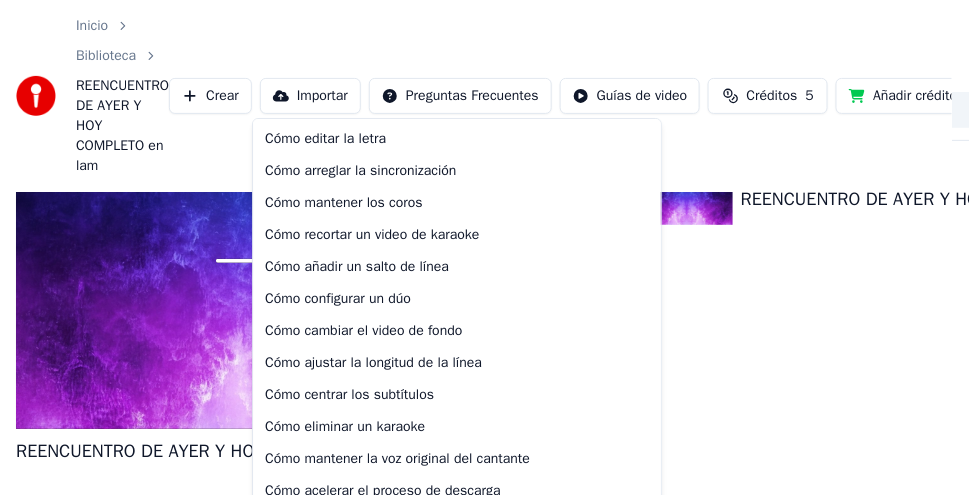 click on "Inicio Biblioteca REENCUENTRO DE AYER Y HOY COMPLETO en lam Crear Importar Preguntas Frecuentes Guías de video Créditos 5 Añadir créditos Configuración REENCUENTRO DE AYER Y HOY COMPLETO en lam 99 % Cola ( 1 ) Trabajos ( 1 ) Biblioteca Crear Karaoke REENCUENTRO DE AYER Y HOY COMPLETO en lam 99 % Cómo editar la letra Cómo arreglar la sincronización Cómo mantener los coros Cómo recortar un video de karaoke Cómo añadir un salto de línea Cómo configurar un dúo Cómo cambiar el video de fondo Cómo ajustar la longitud de la línea Cómo centrar los subtítulos Cómo eliminar un karaoke Cómo mantener la voz original del cantante Cómo acelerar el proceso de descarga Cómo transferir tu biblioteca de karaoke a un nuevo ordenador Cómo añadir un cuadro negro de fondo a los subtítulos Cómo cancelar tu suscripción" at bounding box center [484, 147] 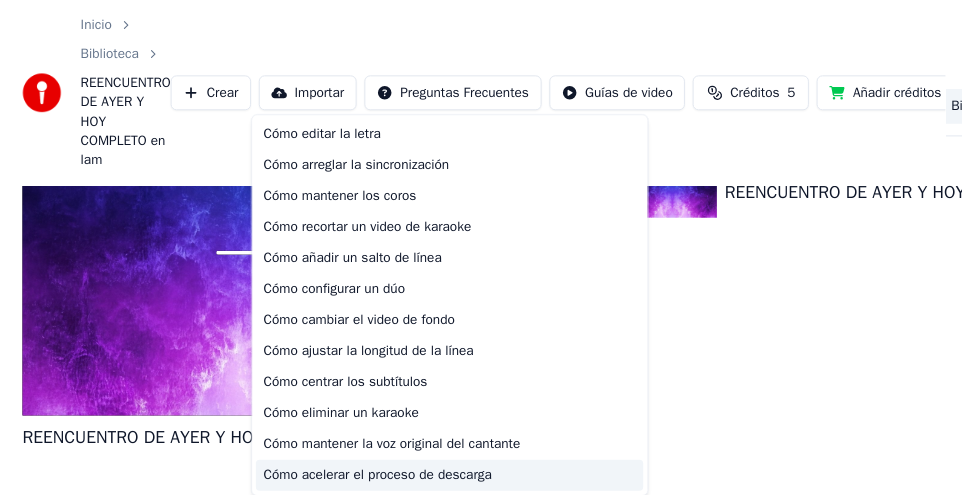 scroll, scrollTop: 95, scrollLeft: 0, axis: vertical 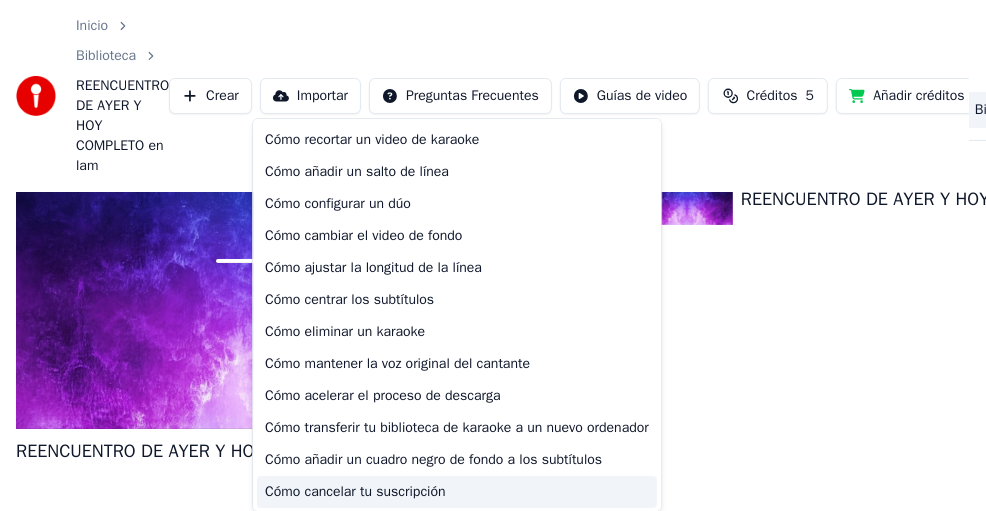 click on "Cómo cancelar tu suscripción" at bounding box center (457, 492) 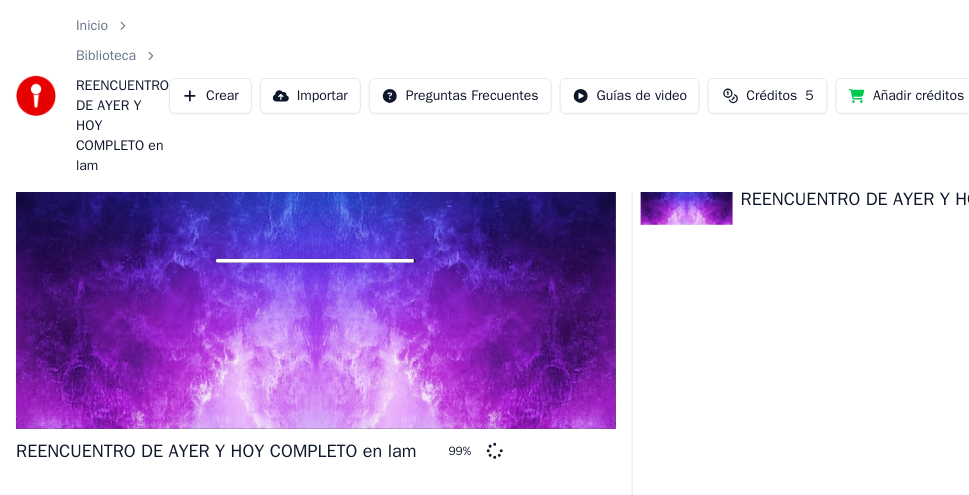 scroll, scrollTop: 0, scrollLeft: 0, axis: both 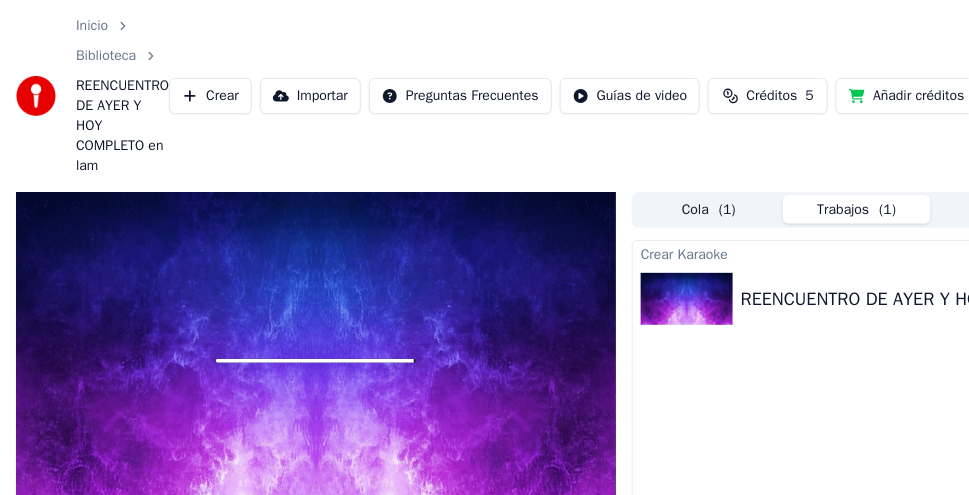 click on "Cola ( 1 )" at bounding box center (709, 209) 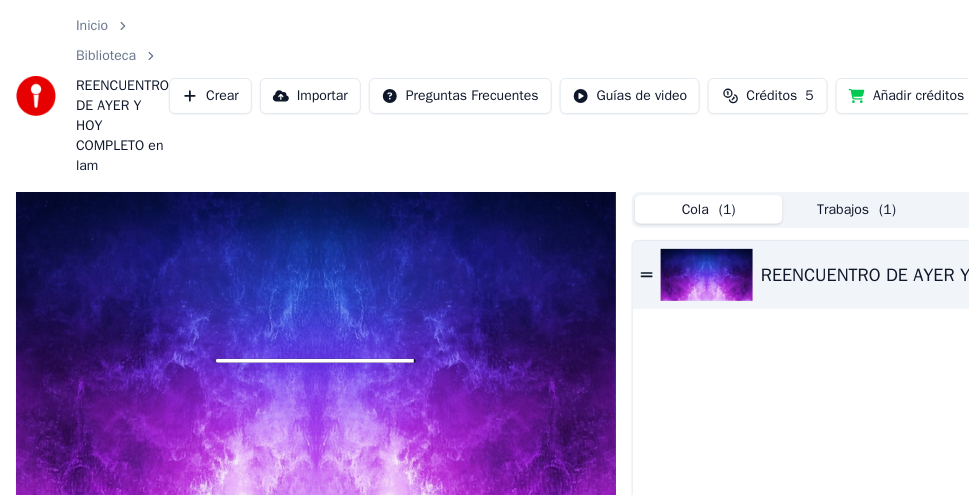 click on "Trabajos ( 1 )" at bounding box center (857, 209) 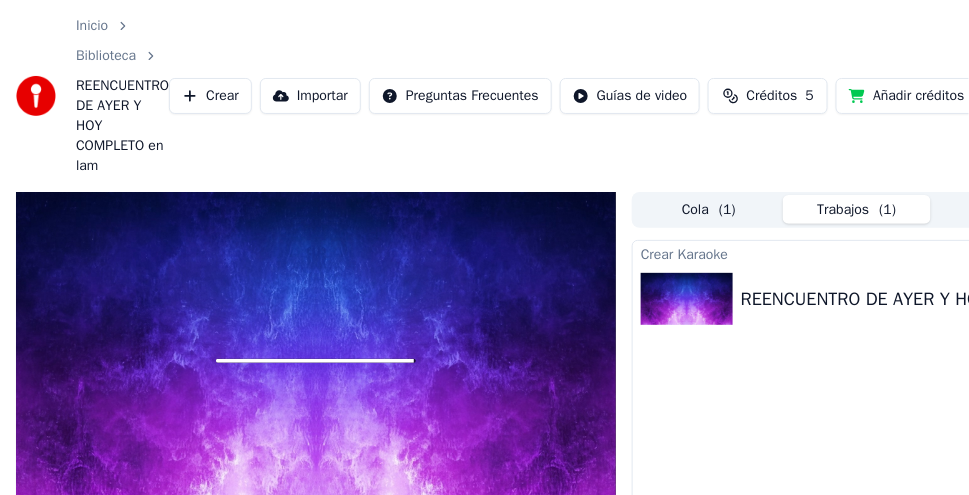click on "Trabajos ( 1 )" at bounding box center [857, 209] 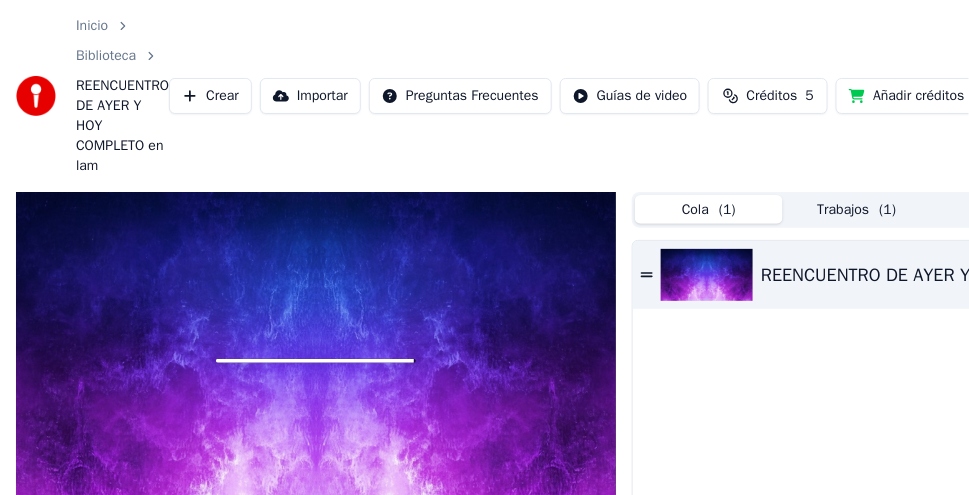 click on "Cola ( 1 )" at bounding box center (709, 209) 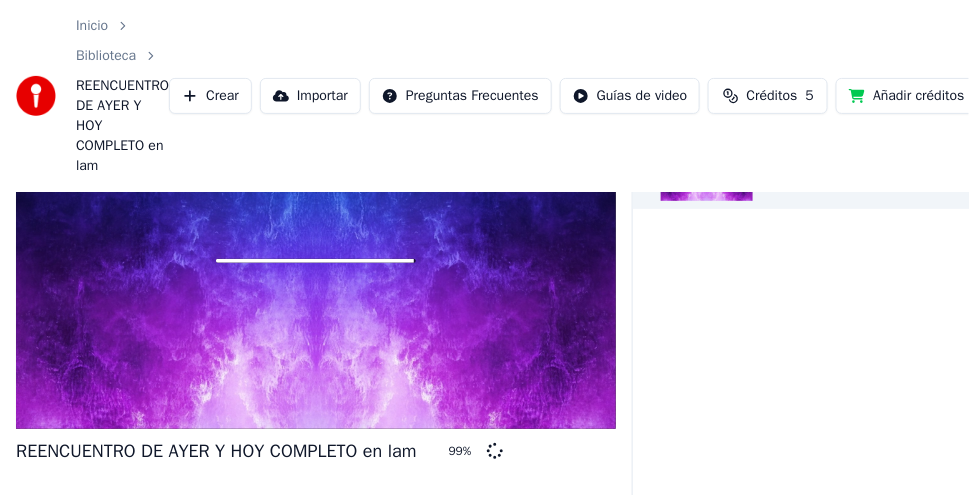 click 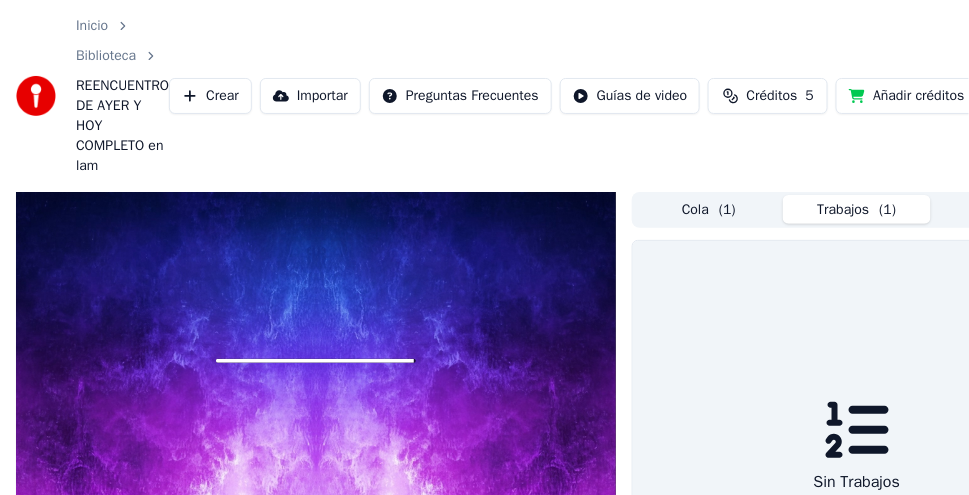 click on "Trabajos ( 1 )" at bounding box center (857, 209) 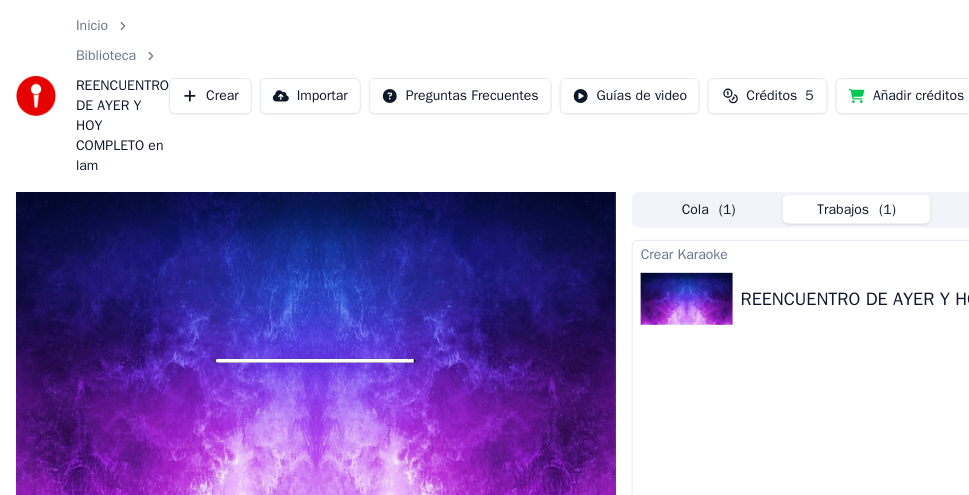 click on "Crear Karaoke" at bounding box center [857, 253] 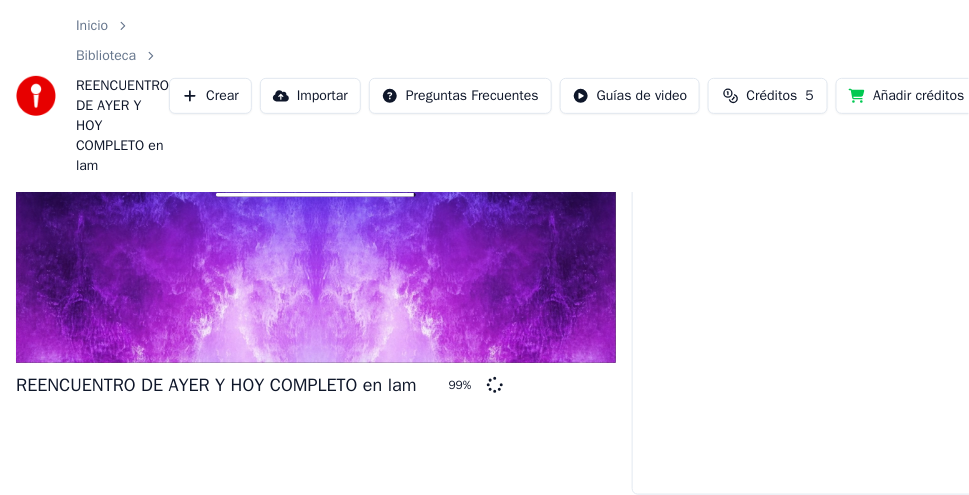 click at bounding box center [316, 195] 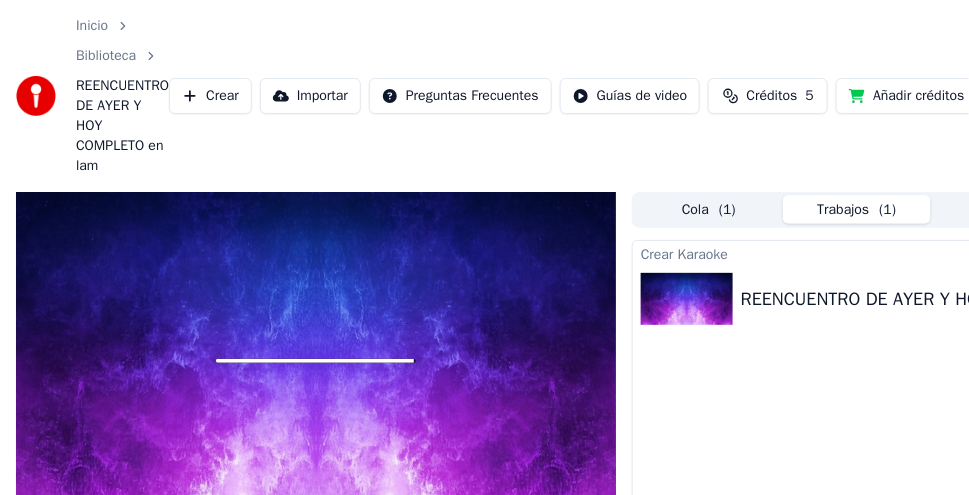 click at bounding box center (315, 361) 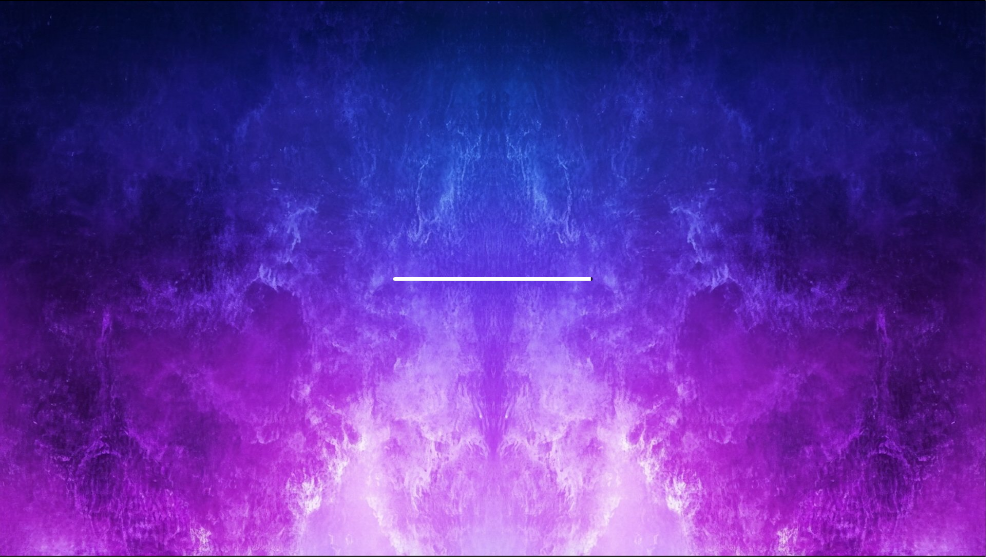 click at bounding box center (492, 279) 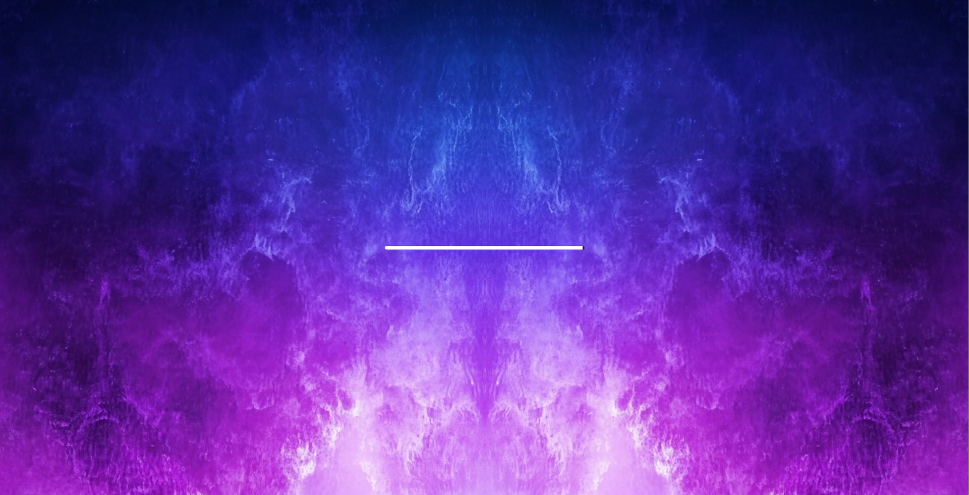 scroll, scrollTop: 79, scrollLeft: 0, axis: vertical 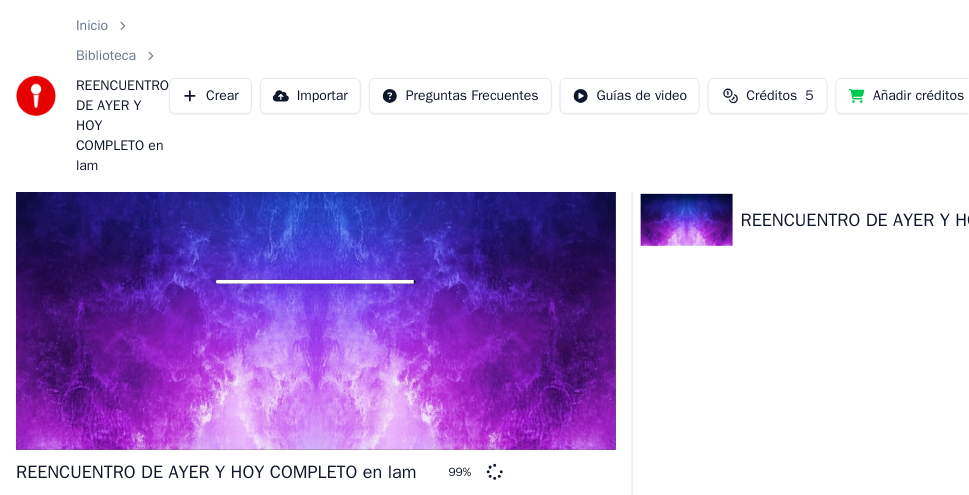 click on "Biblioteca" at bounding box center (106, 56) 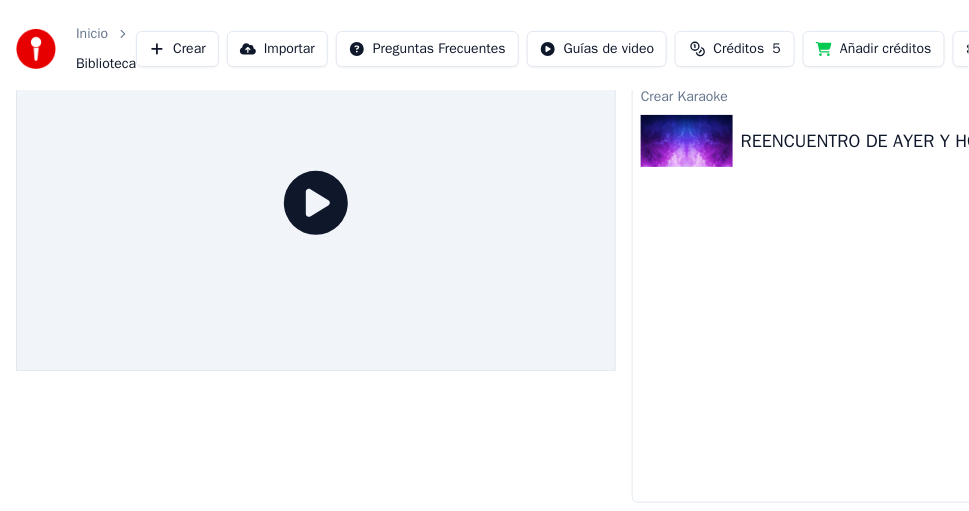 scroll, scrollTop: 0, scrollLeft: 0, axis: both 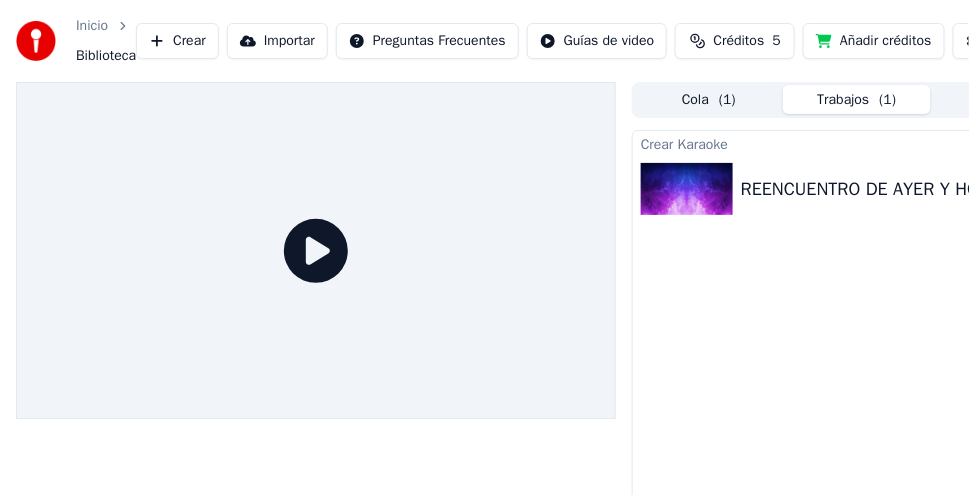 click 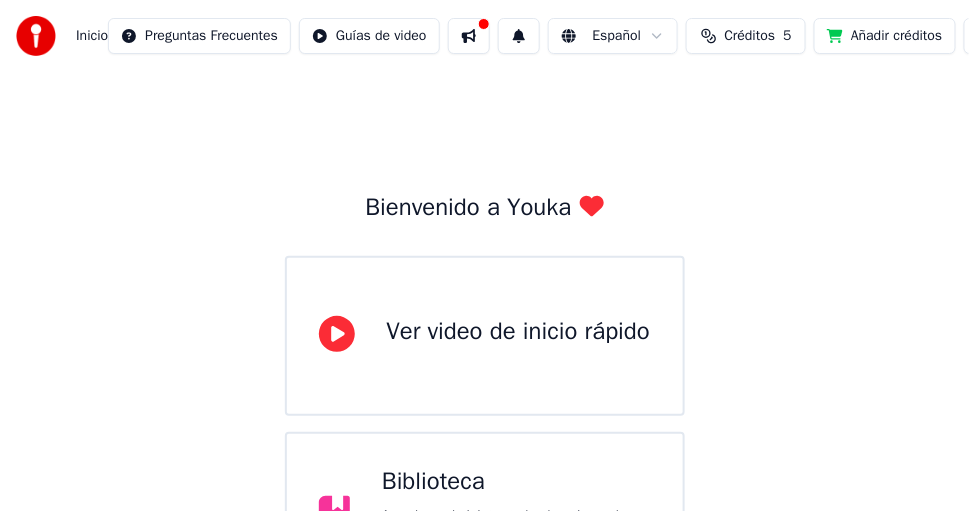 click on "Bienvenido a Youka Ver video de inicio rápido Biblioteca Accede y administra todas las pistas de karaoke que has creado. Edita, organiza y perfecciona tus proyectos. Crear Karaoke Crea karaoke a partir de archivos de audio o video (MP3, MP4 y más), o pega una URL para generar instantáneamente un video de karaoke con letras sincronizadas." at bounding box center (484, 438) 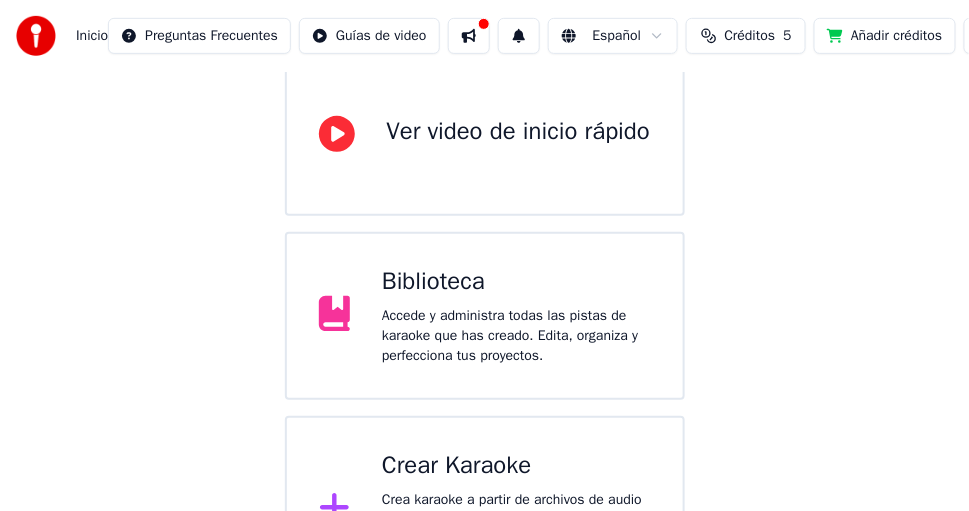 scroll, scrollTop: 289, scrollLeft: 0, axis: vertical 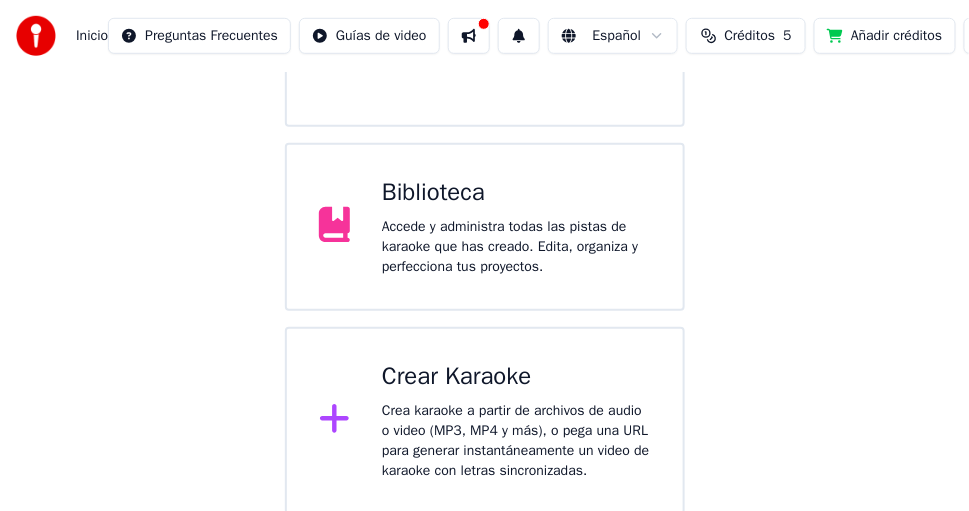 click on "Biblioteca" at bounding box center [516, 193] 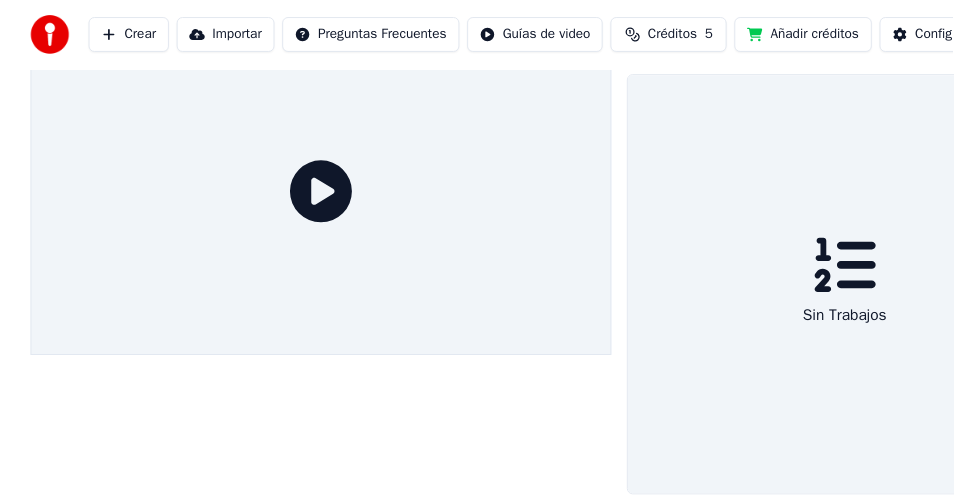 scroll, scrollTop: 69, scrollLeft: 0, axis: vertical 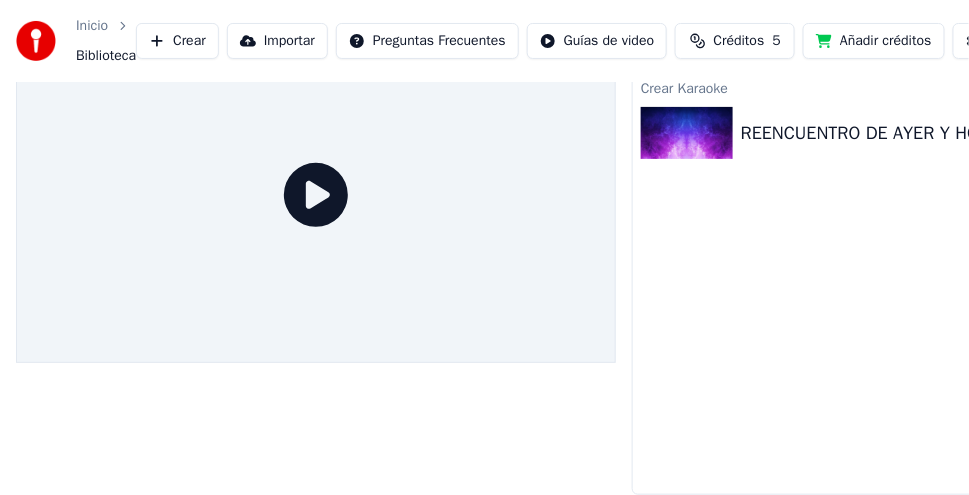 click at bounding box center [687, 133] 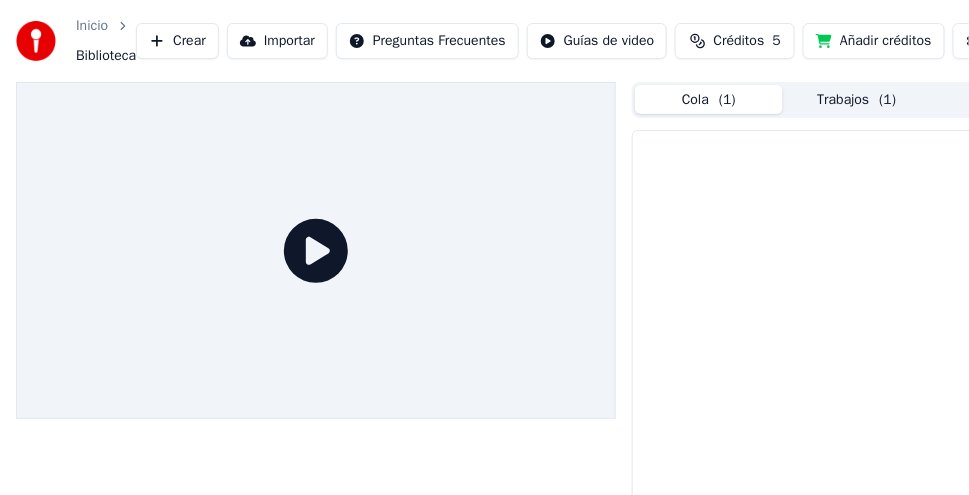 click on "( 1 )" at bounding box center (727, 100) 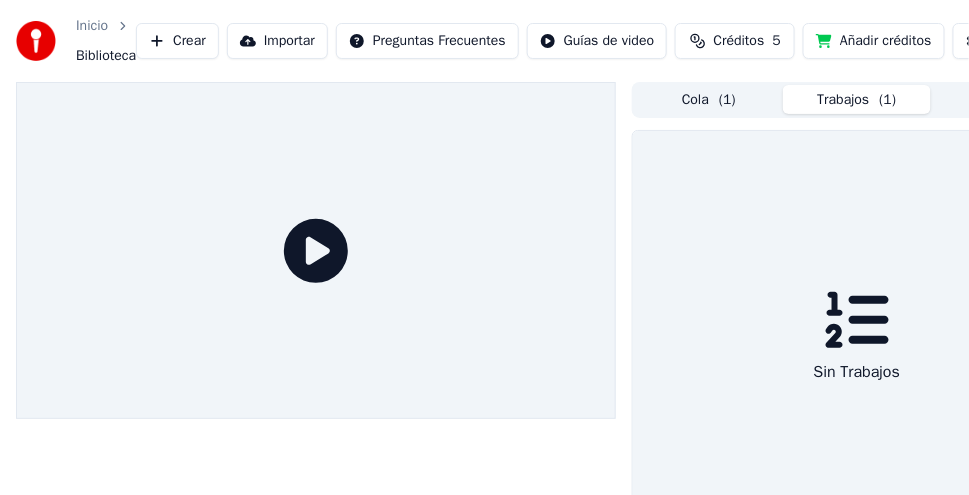 click on "Trabajos ( 1 )" at bounding box center [857, 99] 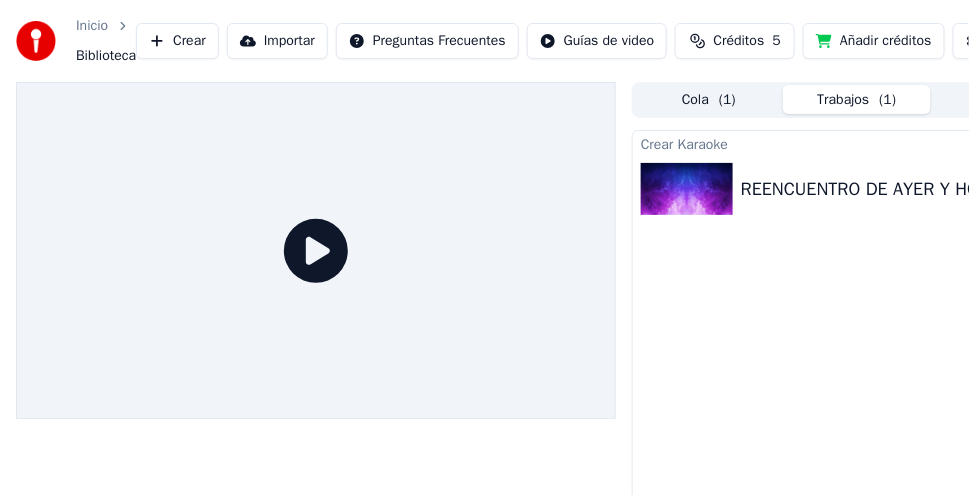 drag, startPoint x: 684, startPoint y: 186, endPoint x: 713, endPoint y: 182, distance: 29.274563 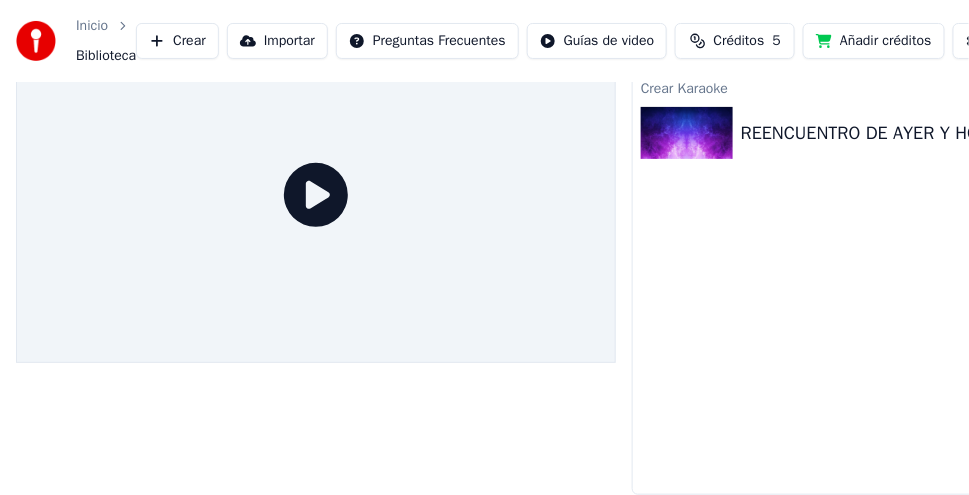 scroll, scrollTop: 0, scrollLeft: 0, axis: both 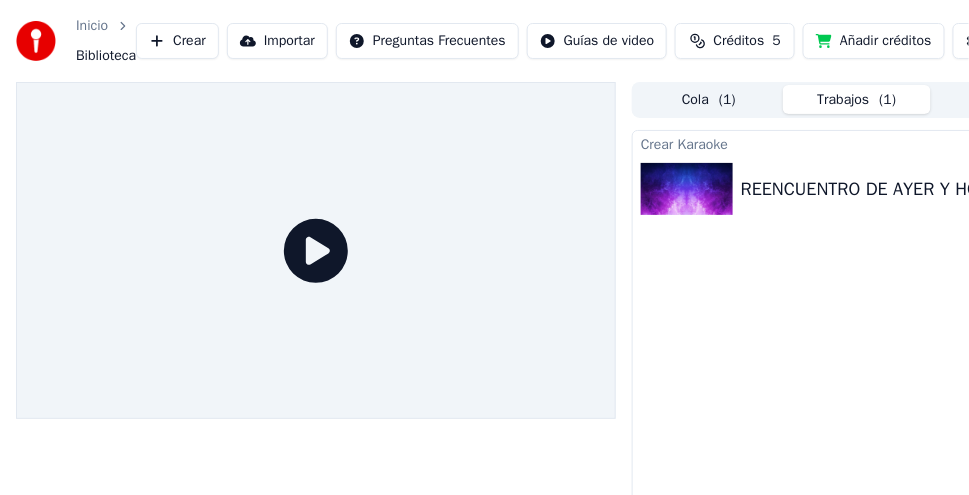 click on "REENCUENTRO DE AYER Y HOY COMPLETO en lam" at bounding box center [941, 189] 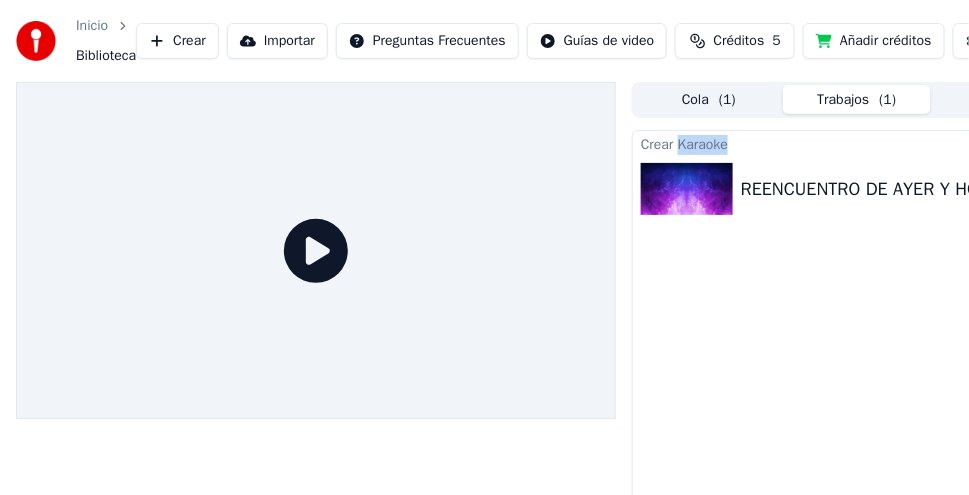 click on "Crear Karaoke" at bounding box center (857, 143) 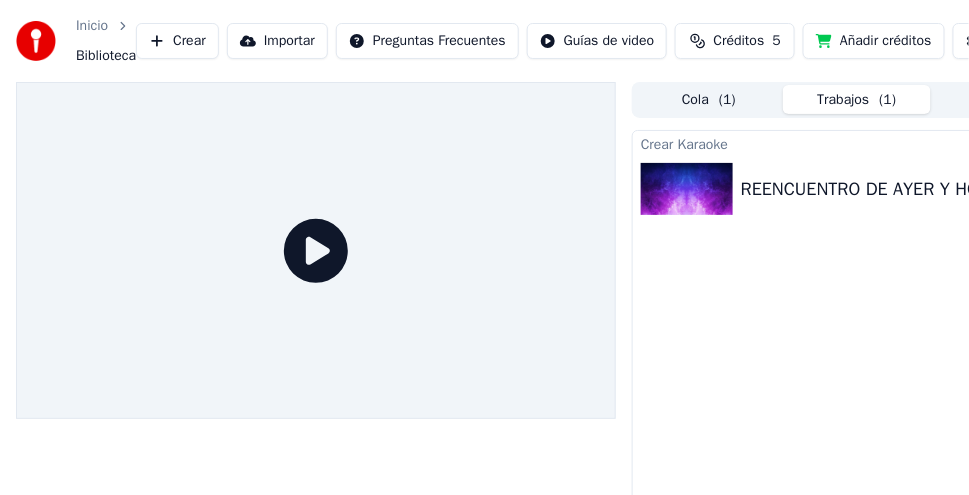 click on "Trabajos ( 1 )" at bounding box center (857, 99) 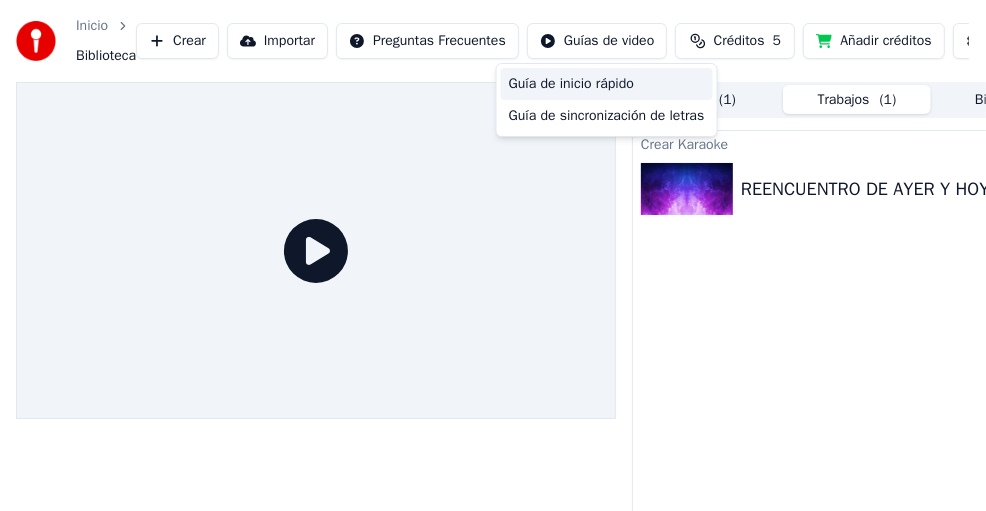 click on "Guía de inicio rápido" at bounding box center [607, 84] 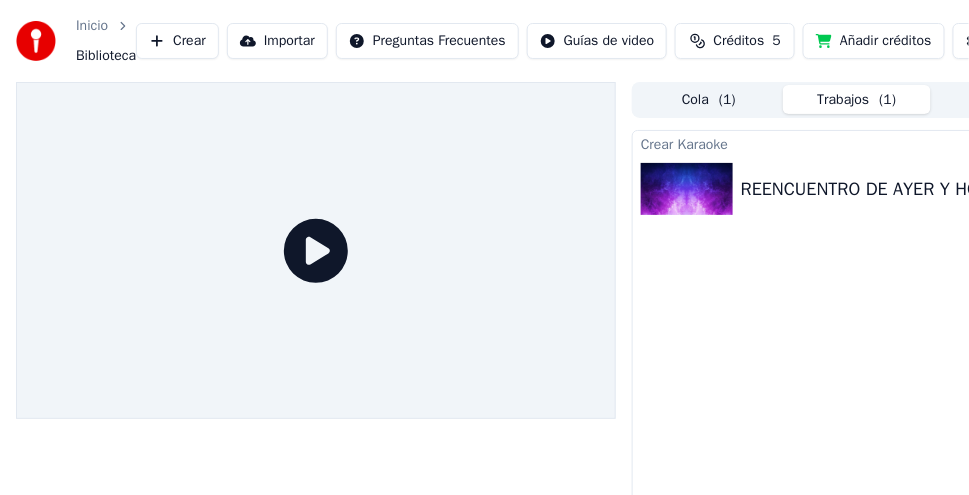 click at bounding box center [687, 189] 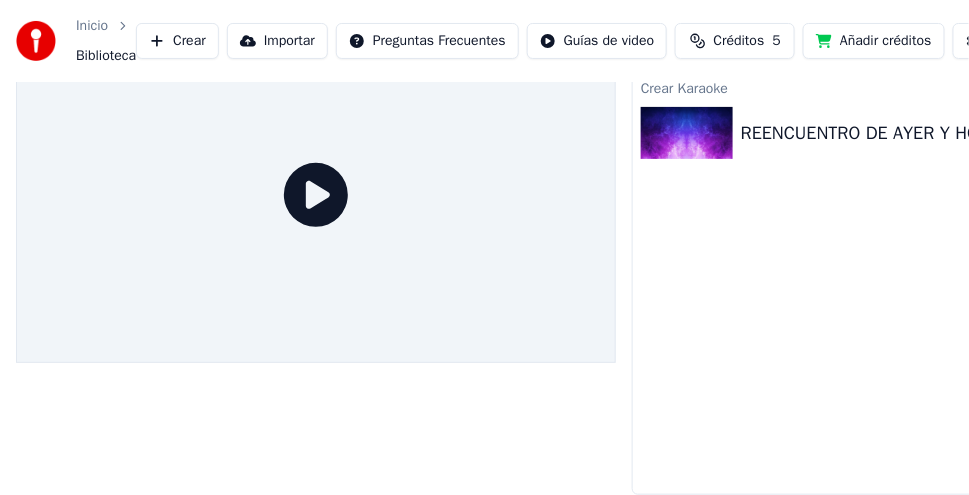 scroll, scrollTop: 0, scrollLeft: 0, axis: both 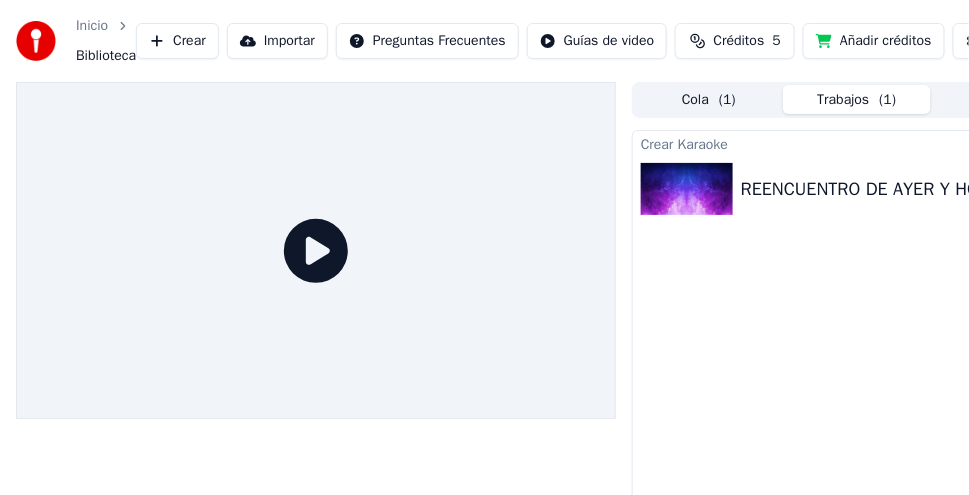 click at bounding box center [687, 189] 